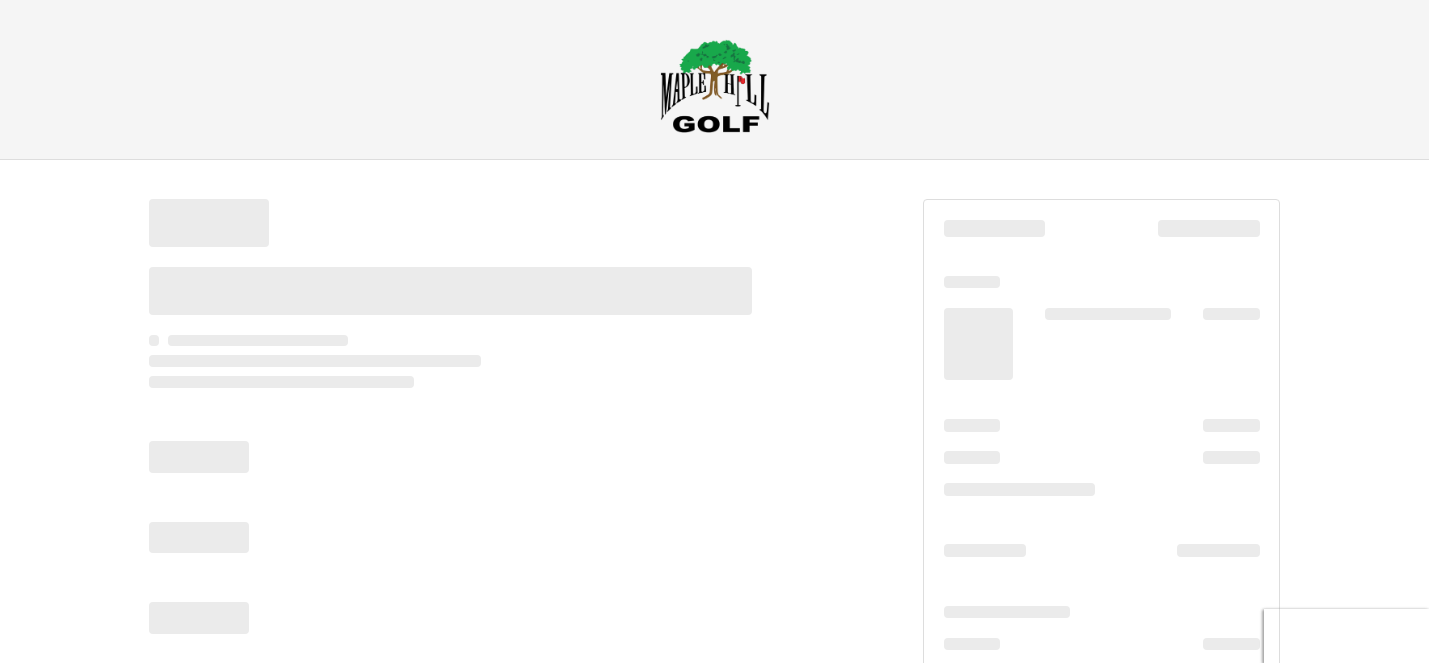 scroll, scrollTop: 0, scrollLeft: 0, axis: both 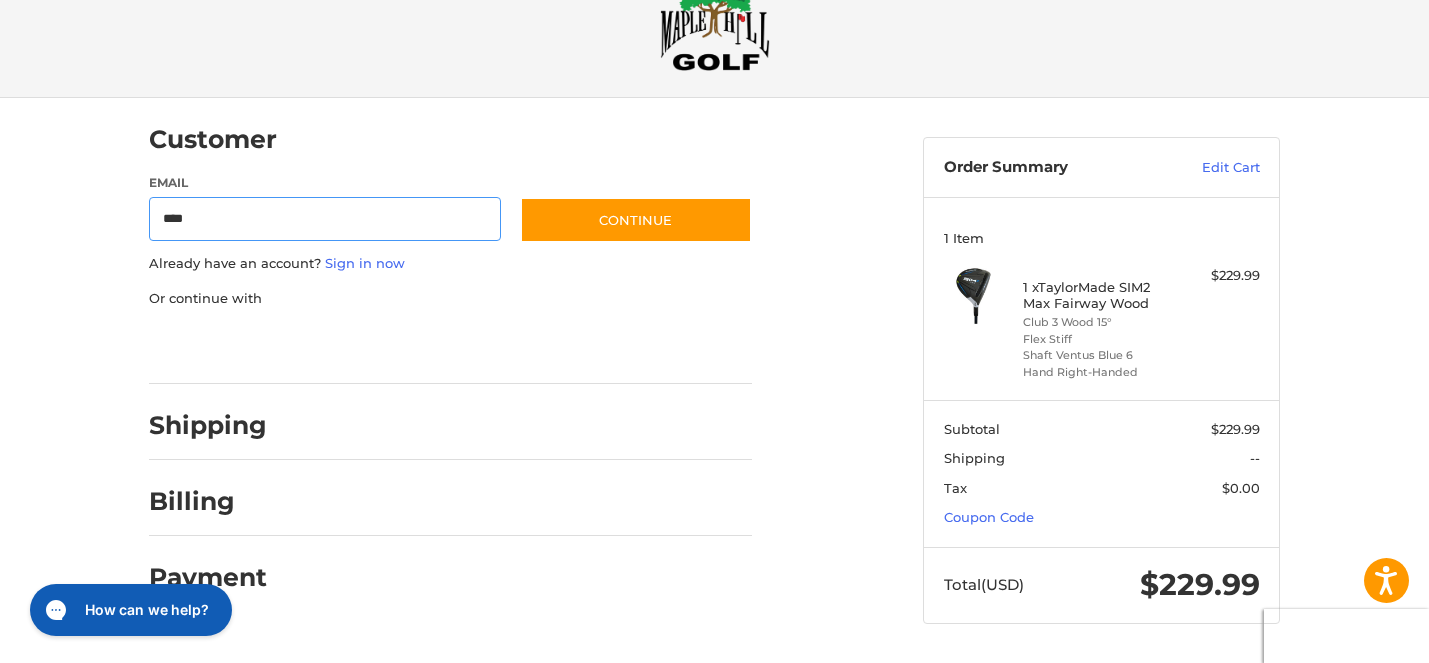 type on "**********" 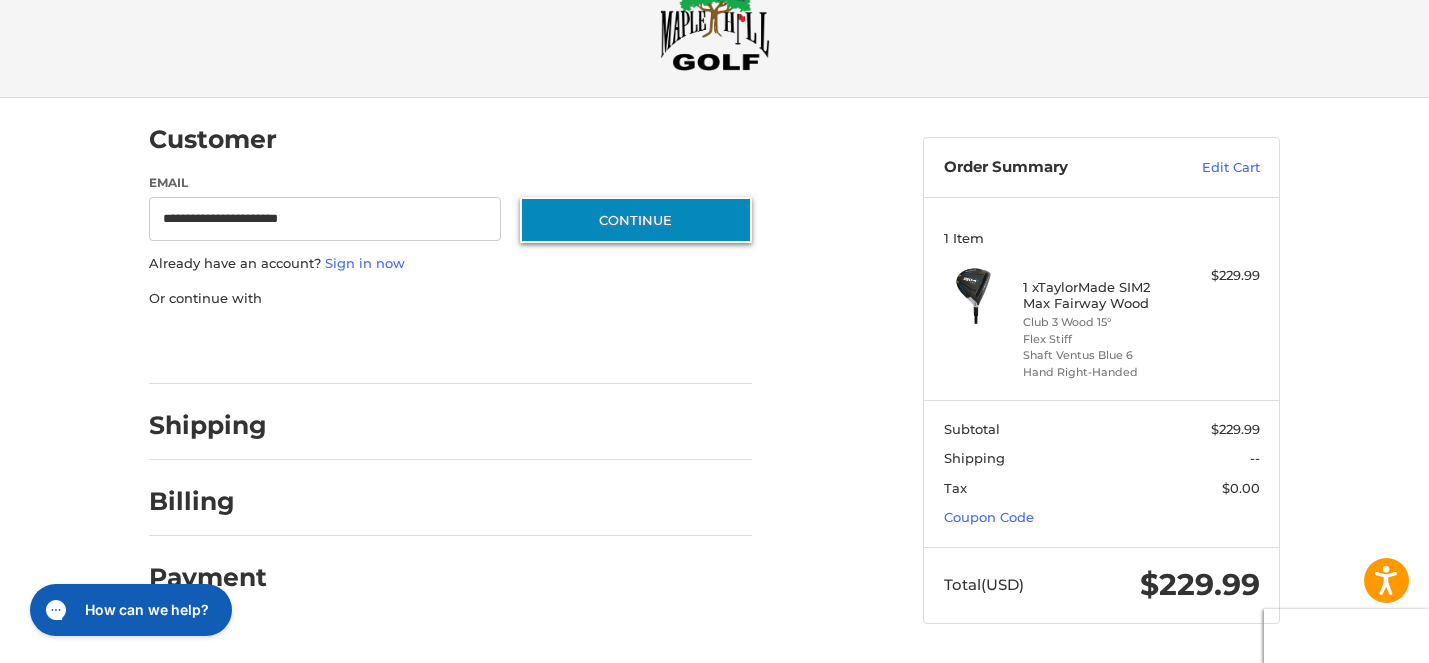 click on "Continue" at bounding box center [636, 220] 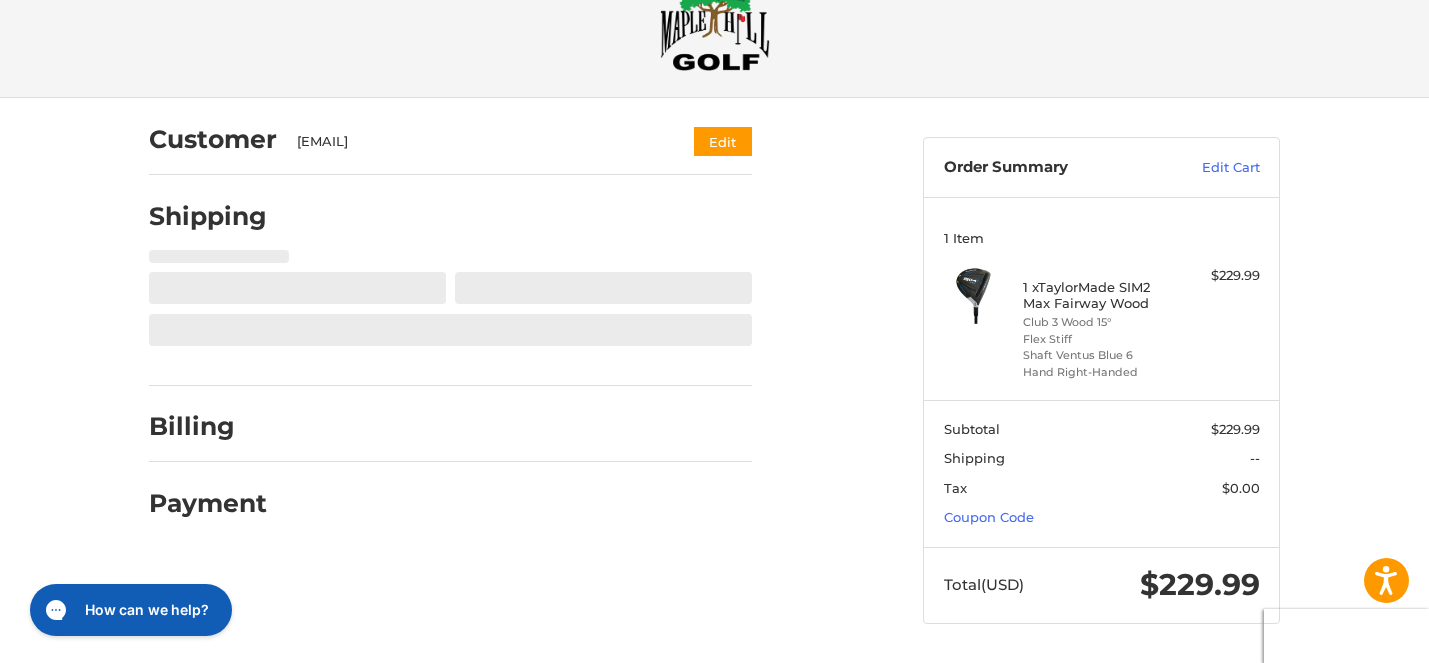 select on "**" 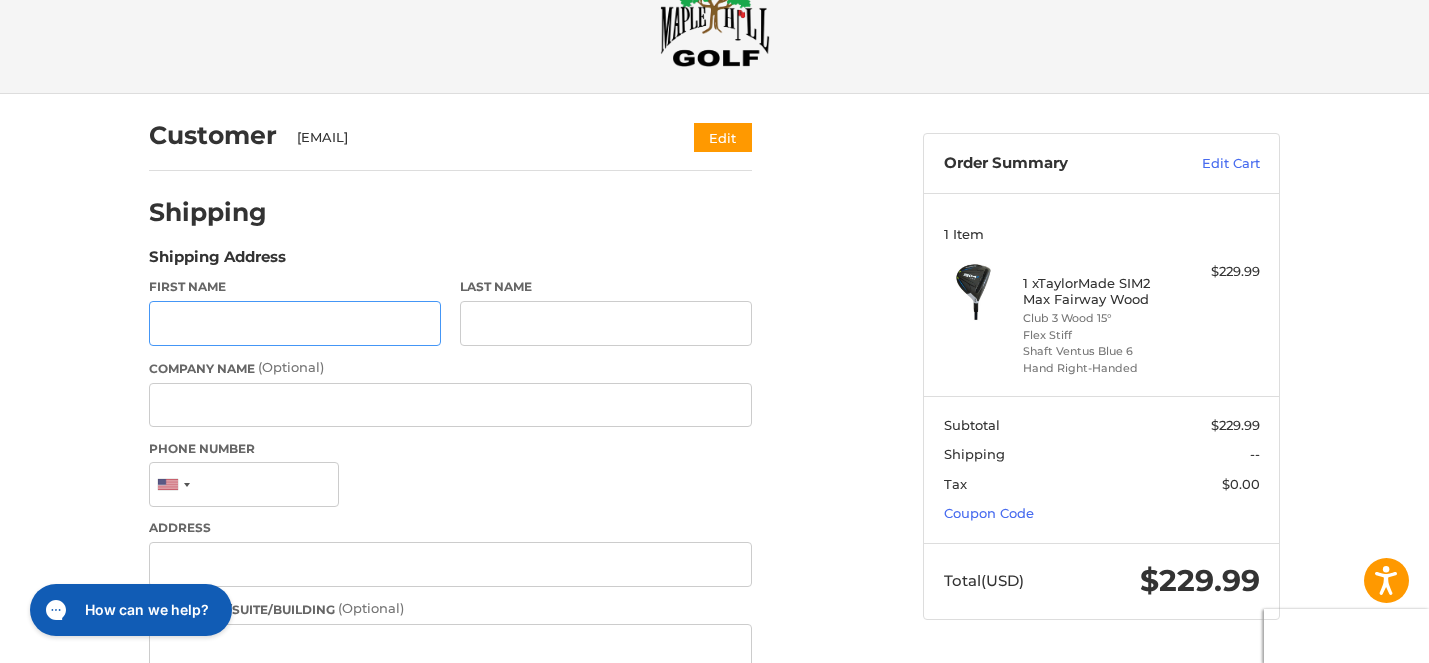 scroll, scrollTop: 104, scrollLeft: 0, axis: vertical 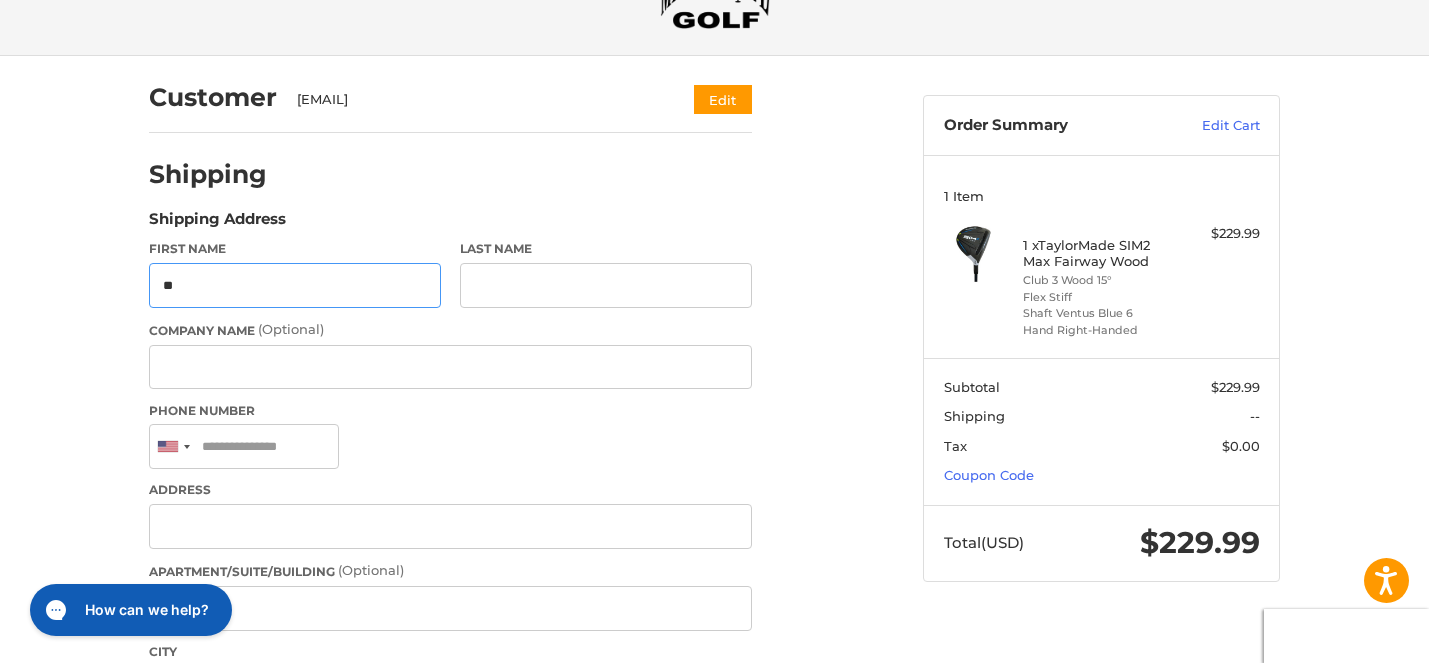 type on "*" 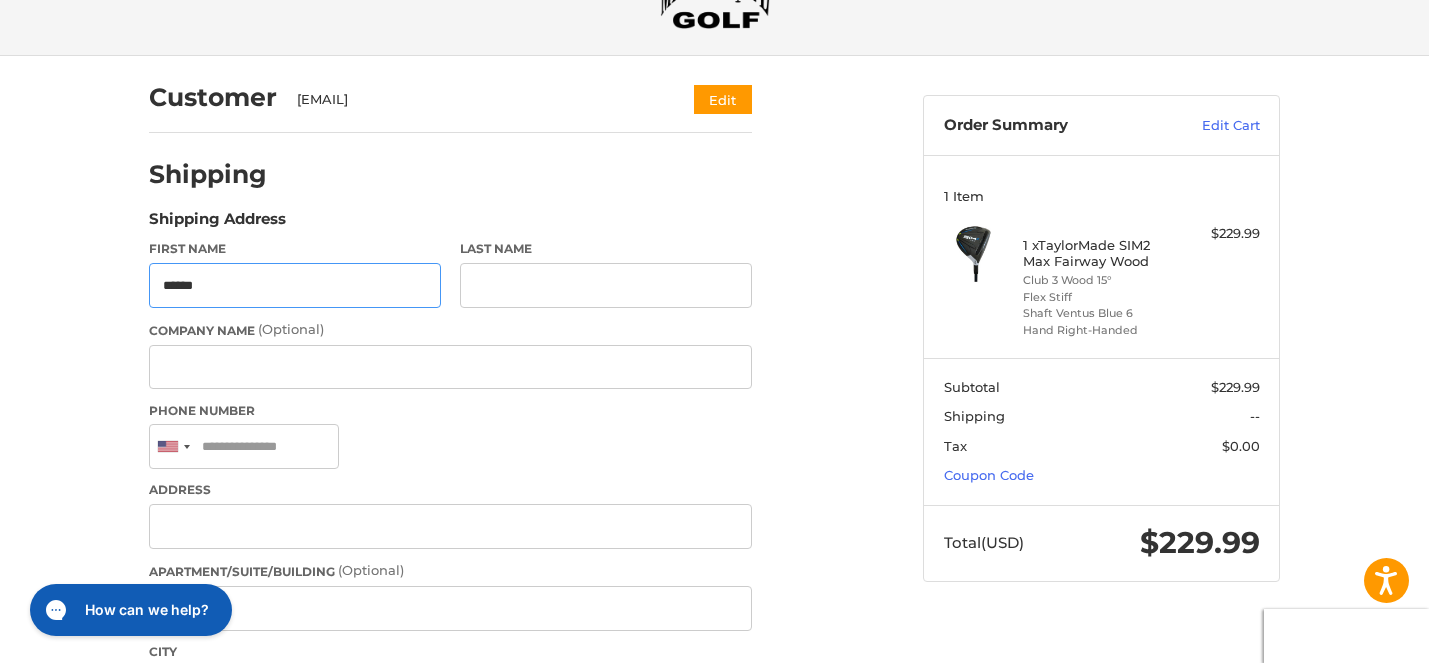 type on "******" 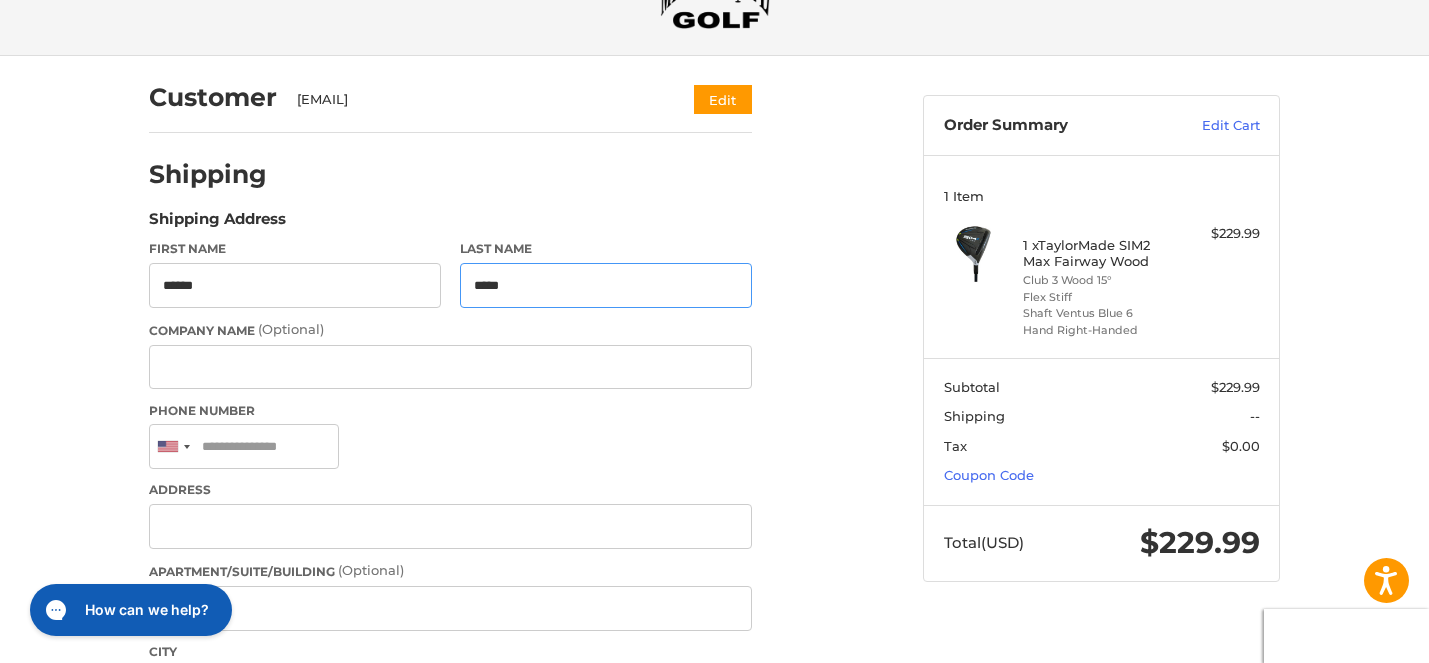 type on "*****" 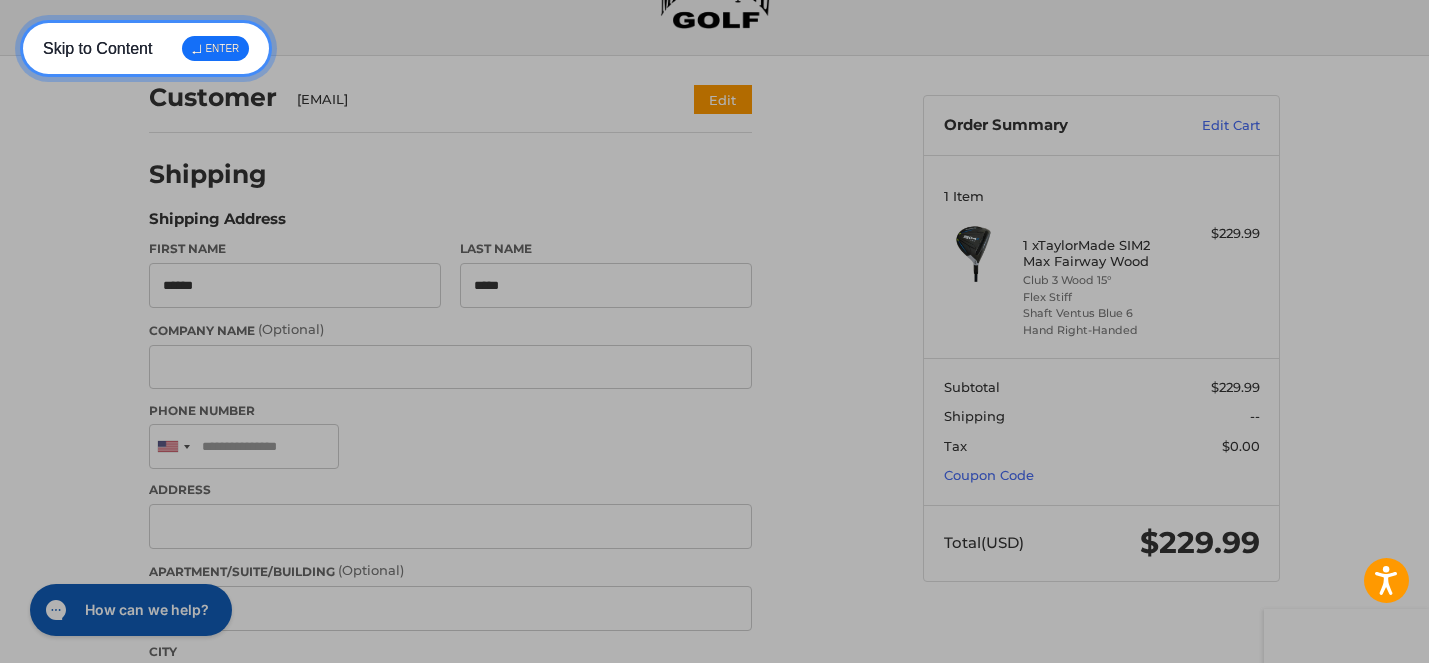 click on "↵ ENTER" at bounding box center (215, 48) 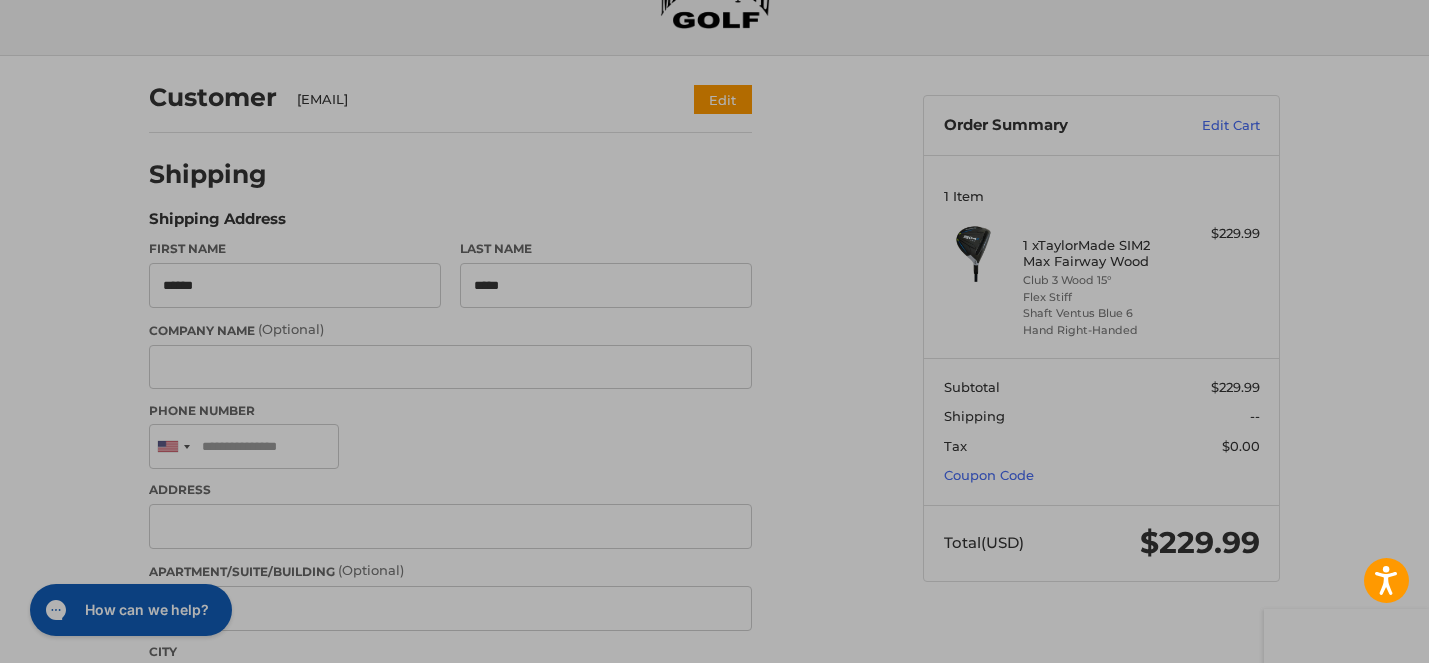 click on "(Optional)" at bounding box center (371, 570) 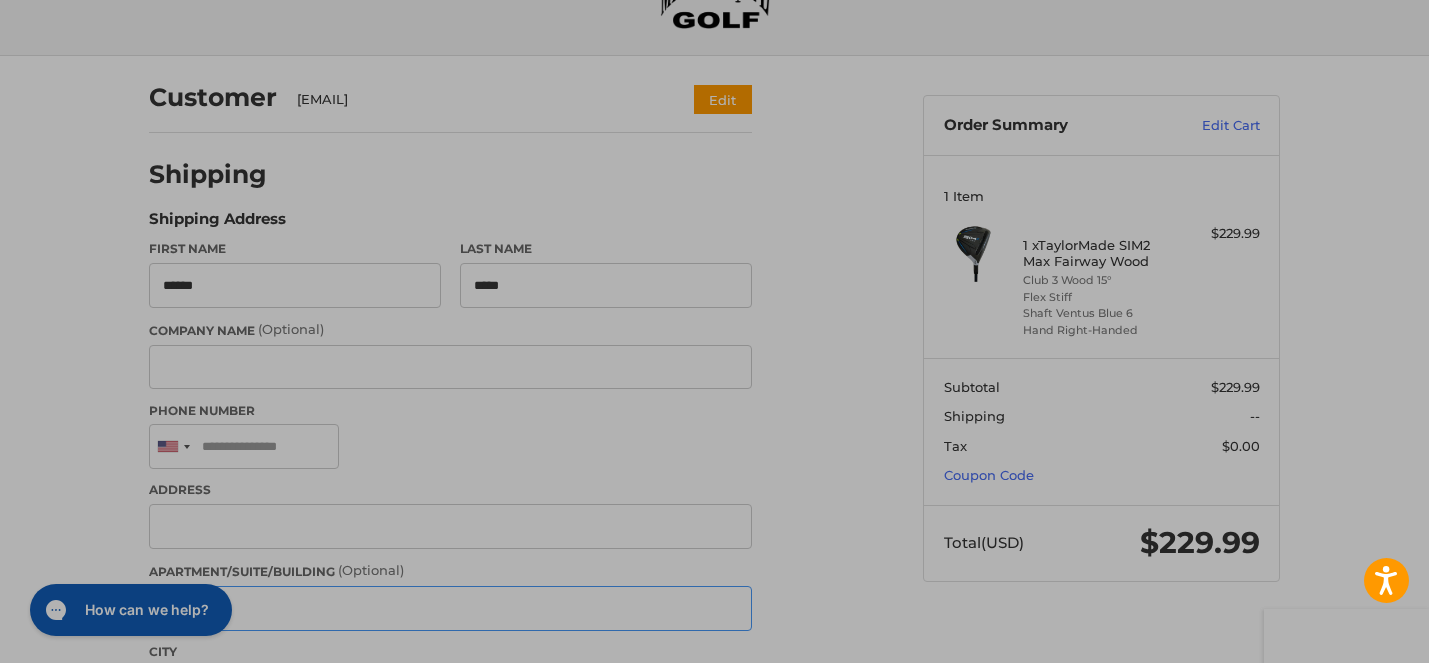 click on "Apartment/Suite/Building   (Optional)" at bounding box center (450, 608) 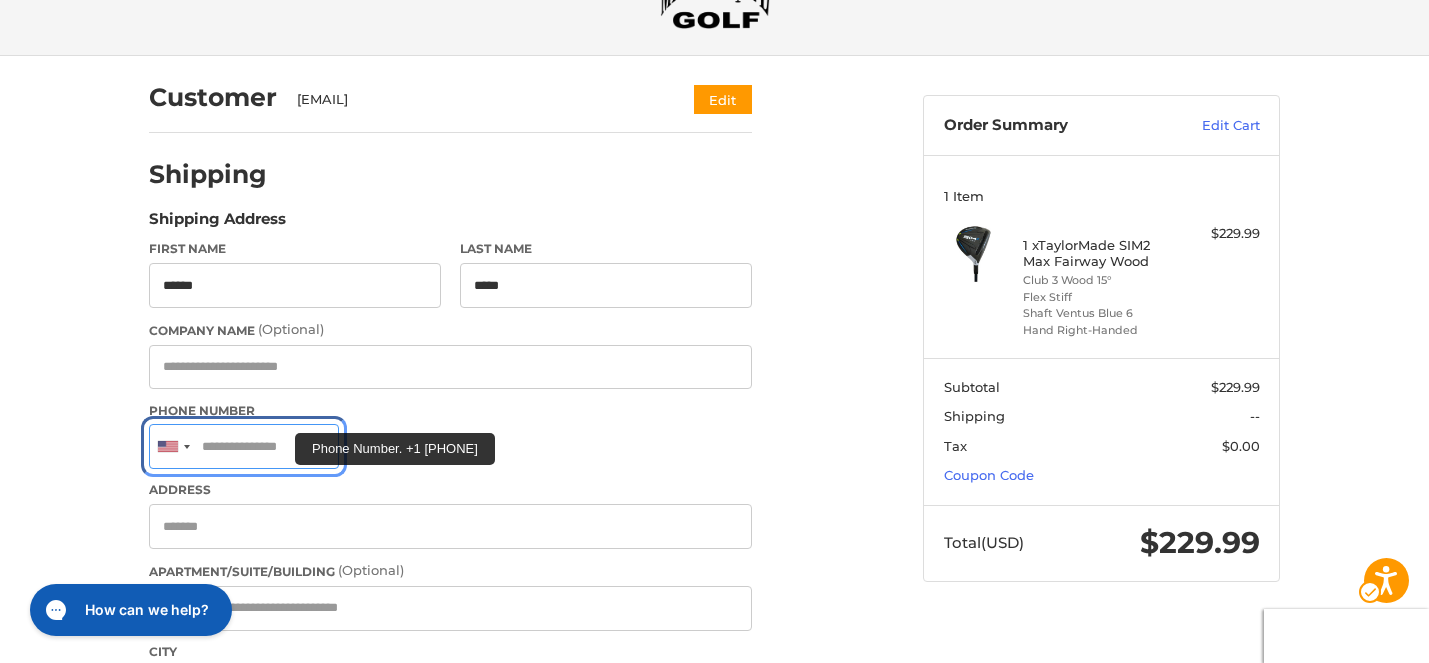 click on "Phone Number" at bounding box center (244, 446) 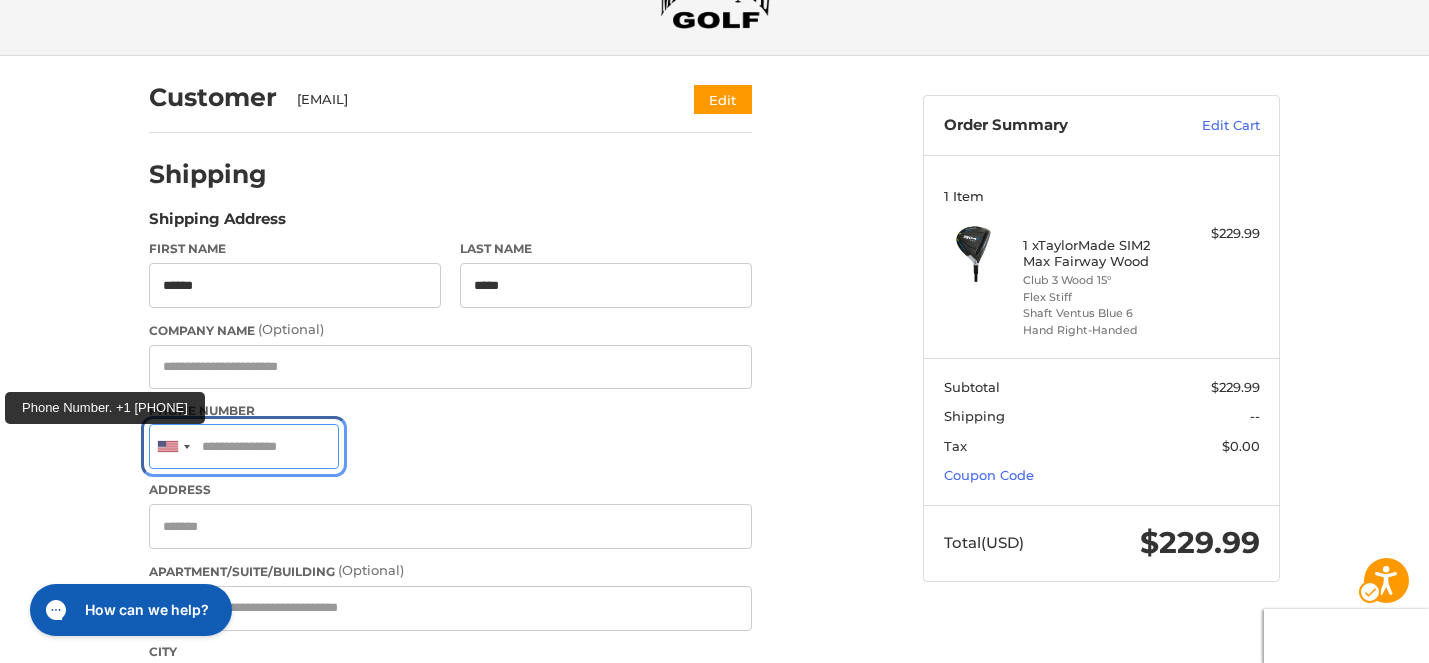 click on "Phone Number" at bounding box center (244, 446) 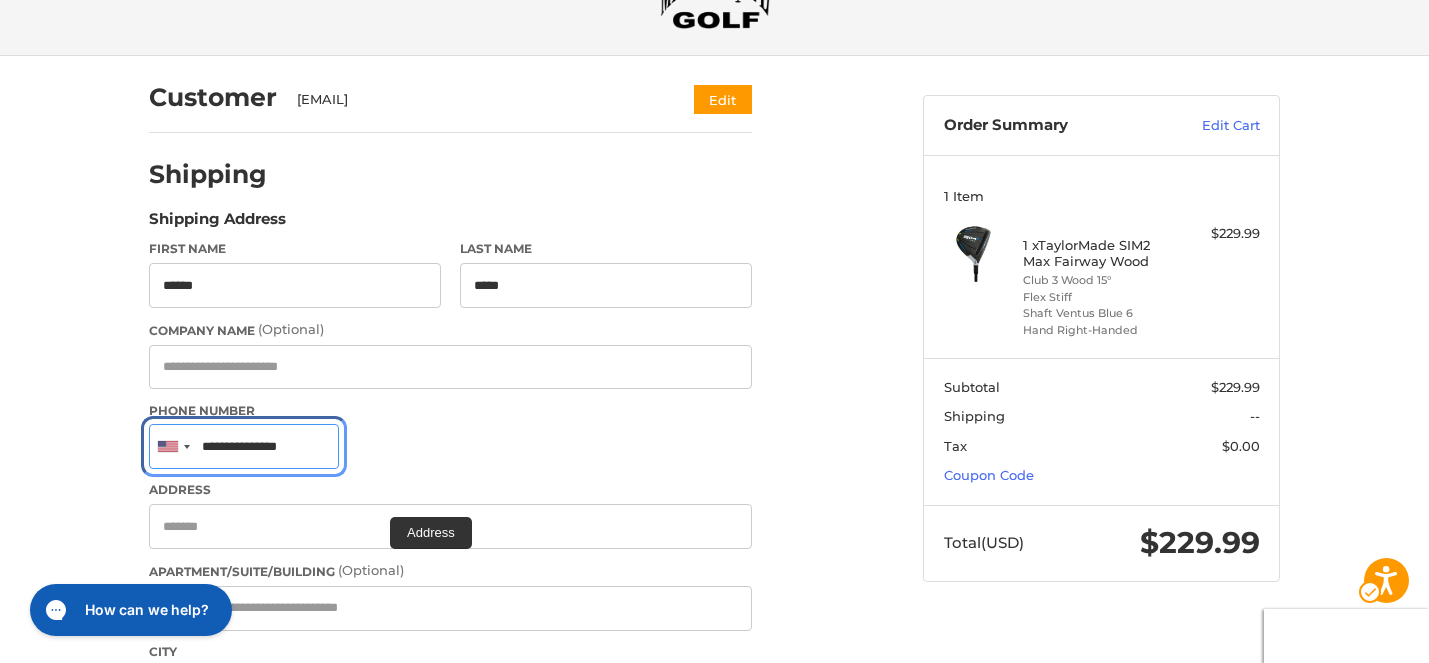 scroll, scrollTop: 164, scrollLeft: 0, axis: vertical 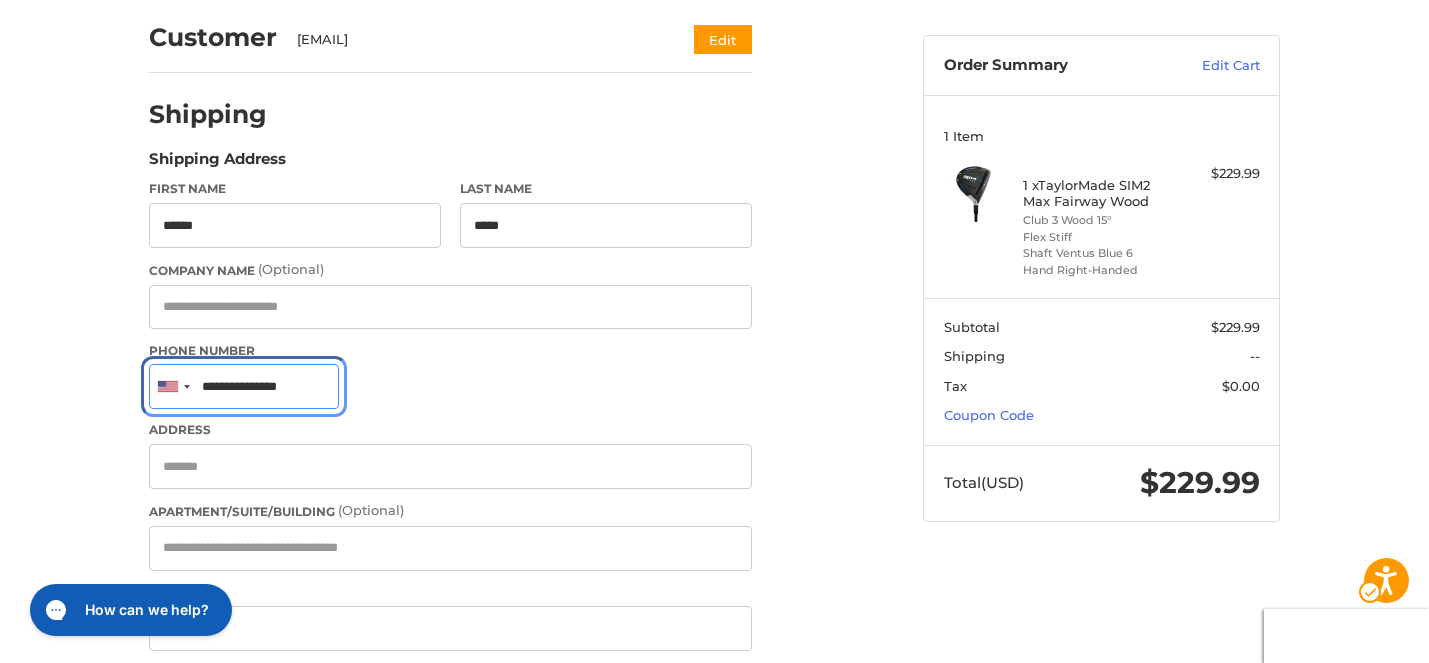 type on "**********" 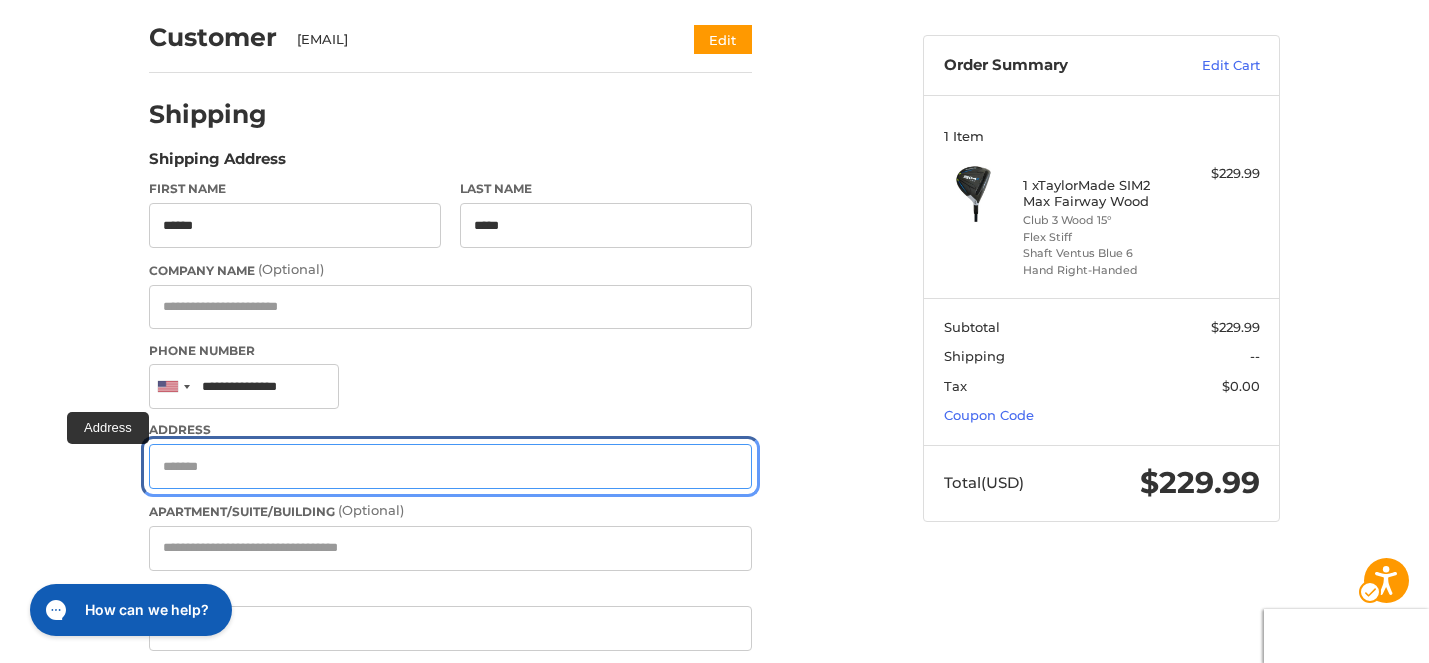 click on "Address" at bounding box center (450, 466) 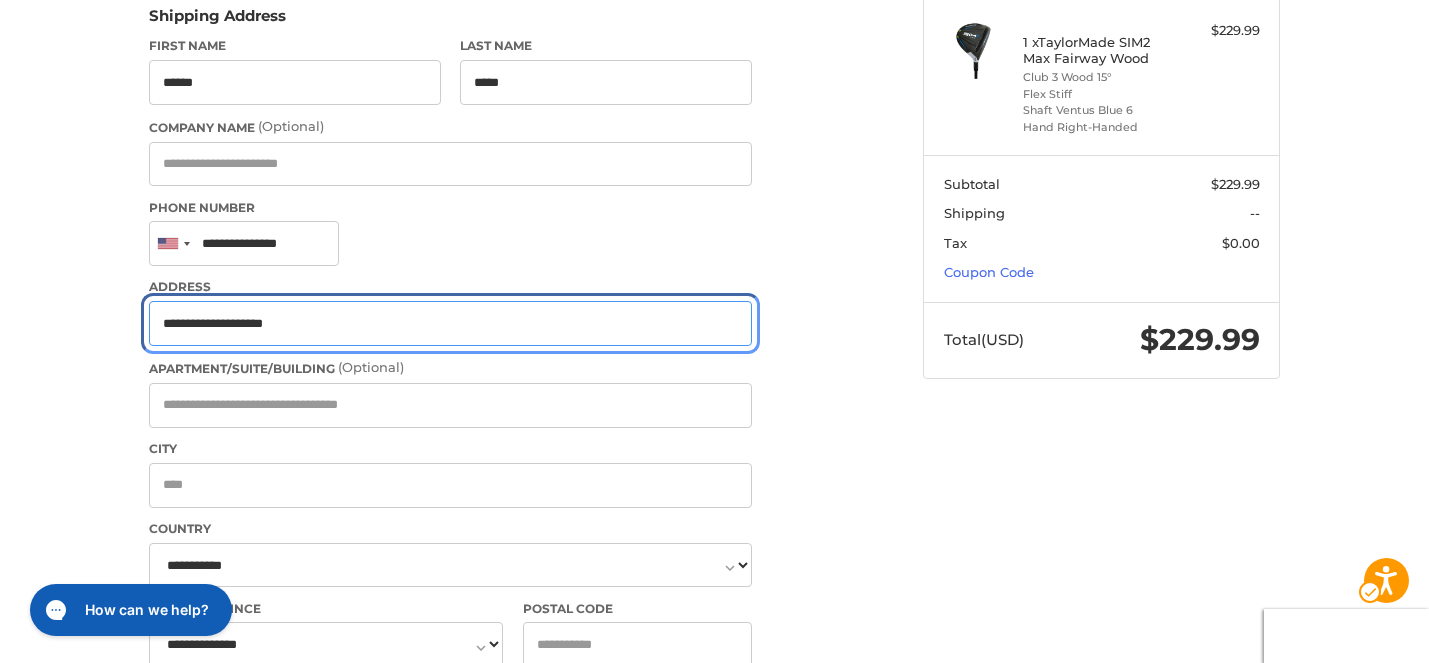 scroll, scrollTop: 315, scrollLeft: 0, axis: vertical 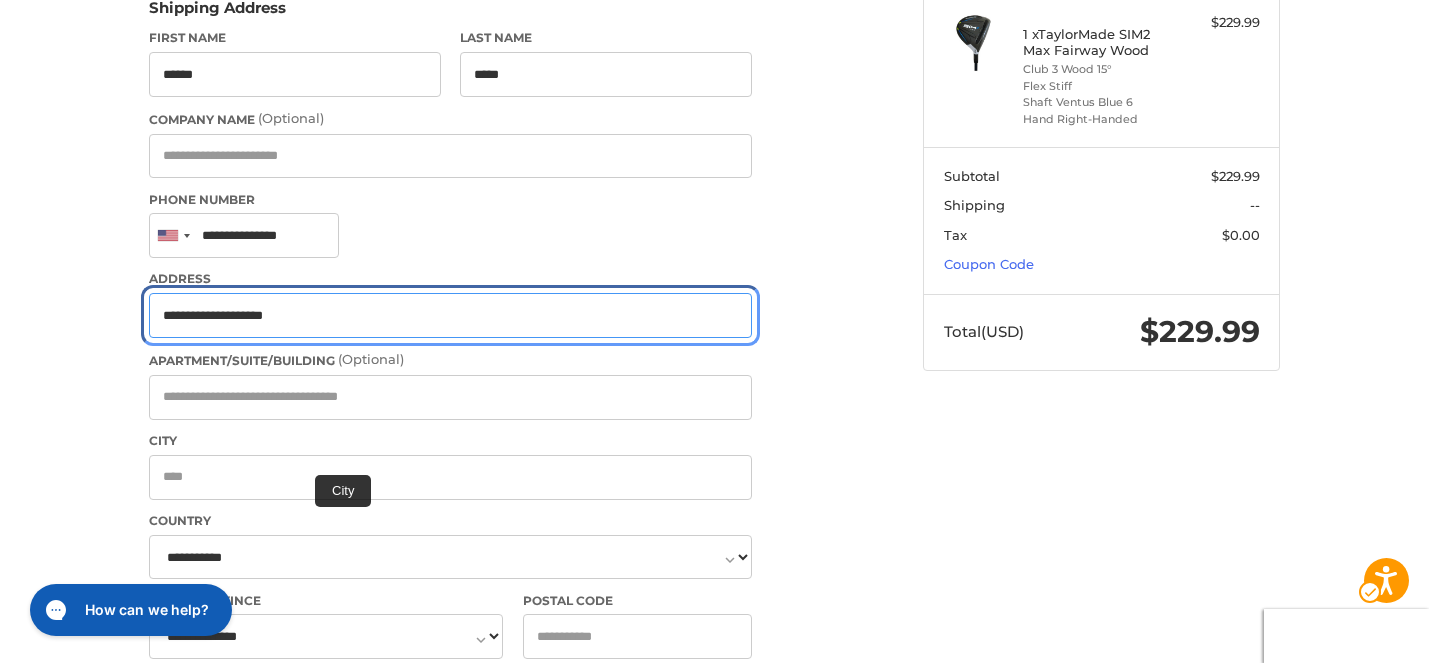 type on "**********" 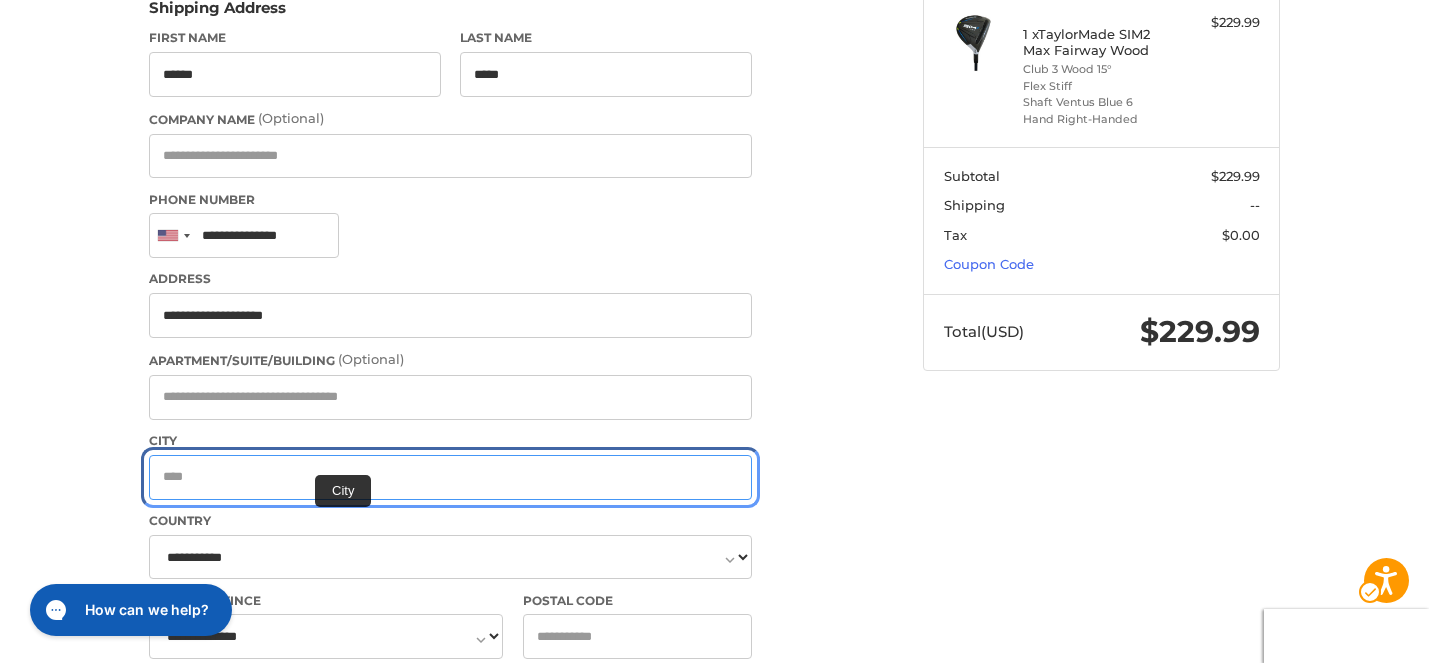 click on "City" at bounding box center [450, 477] 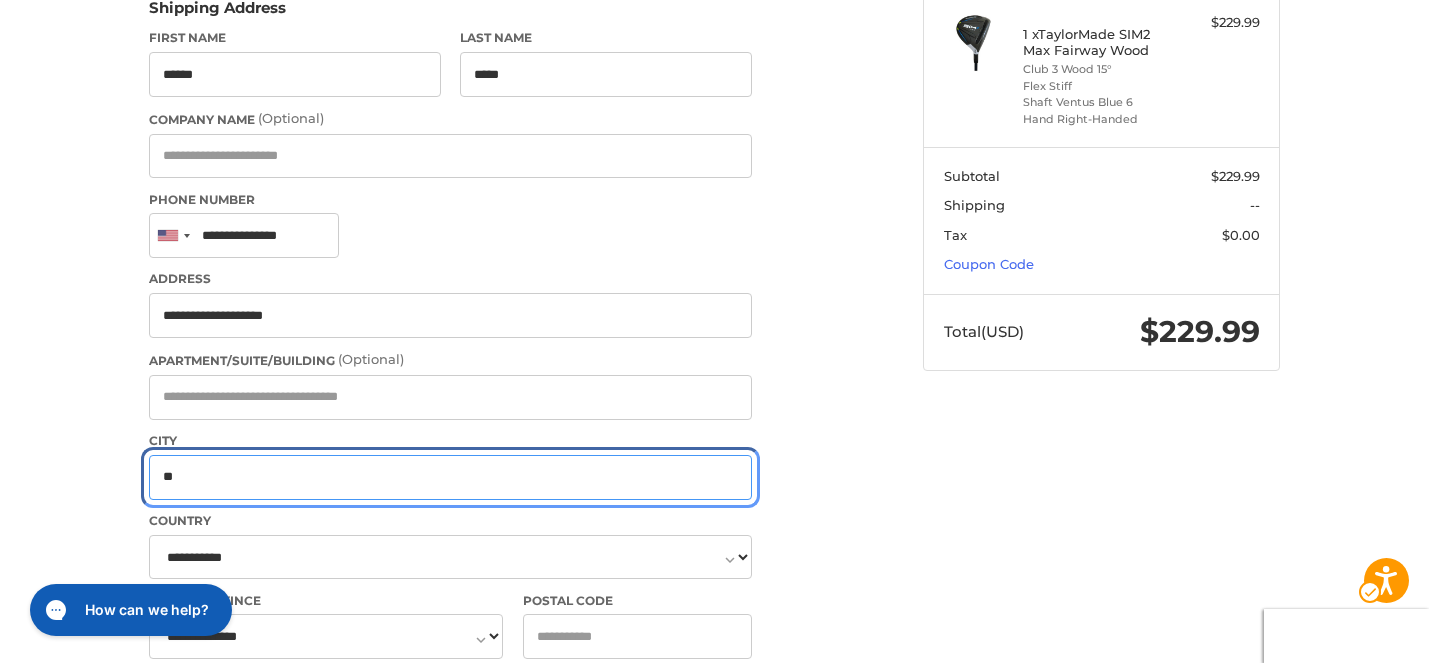 type on "**********" 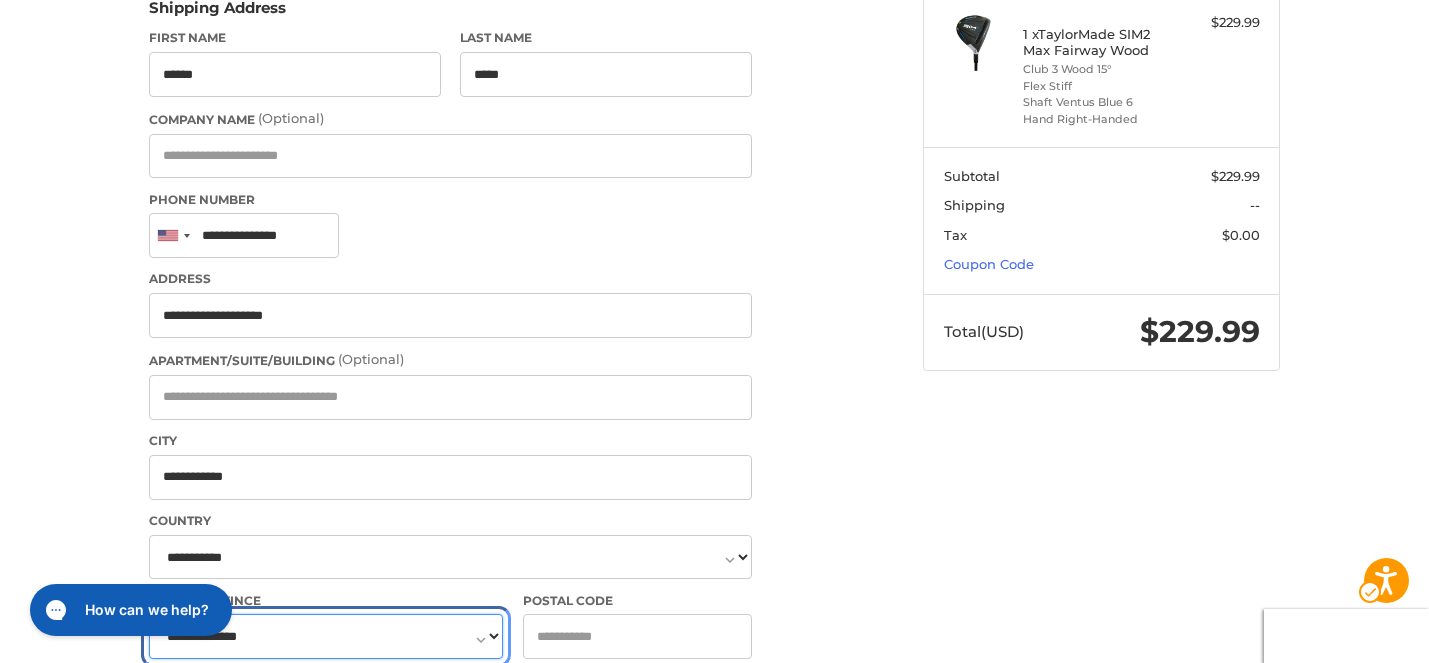 select on "**" 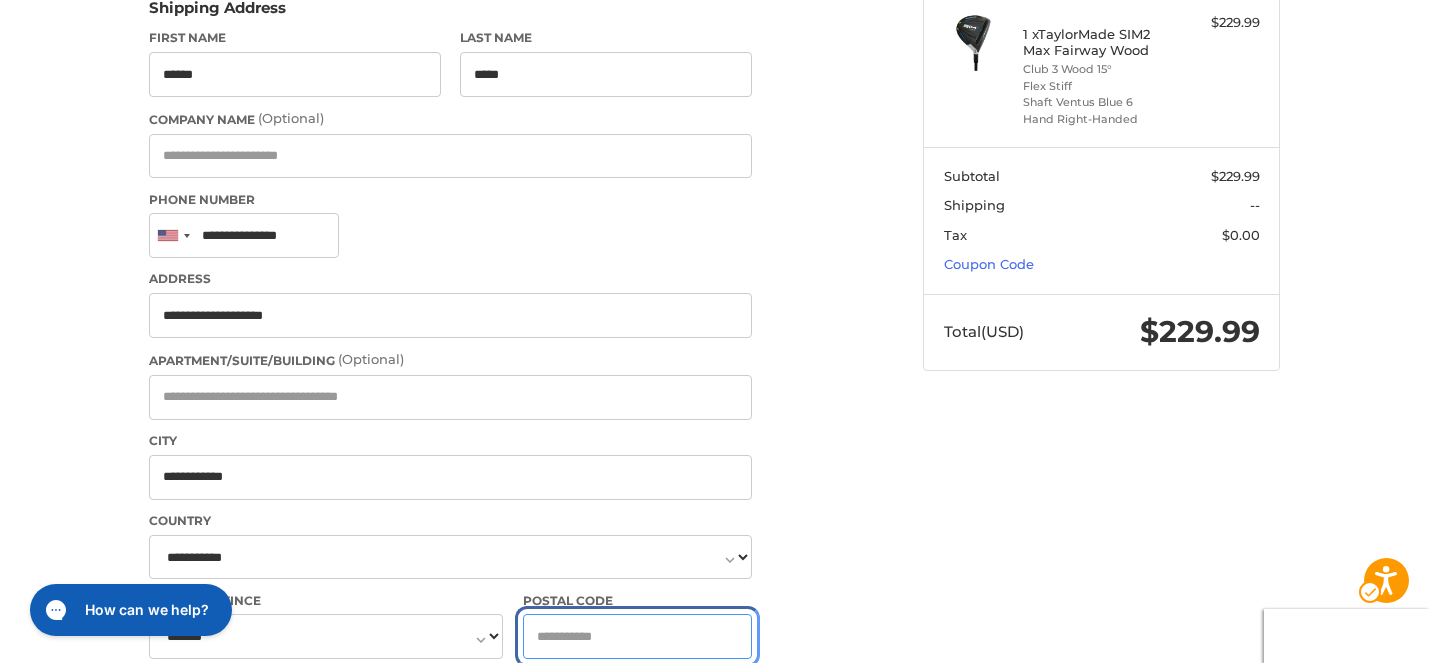 type on "*****" 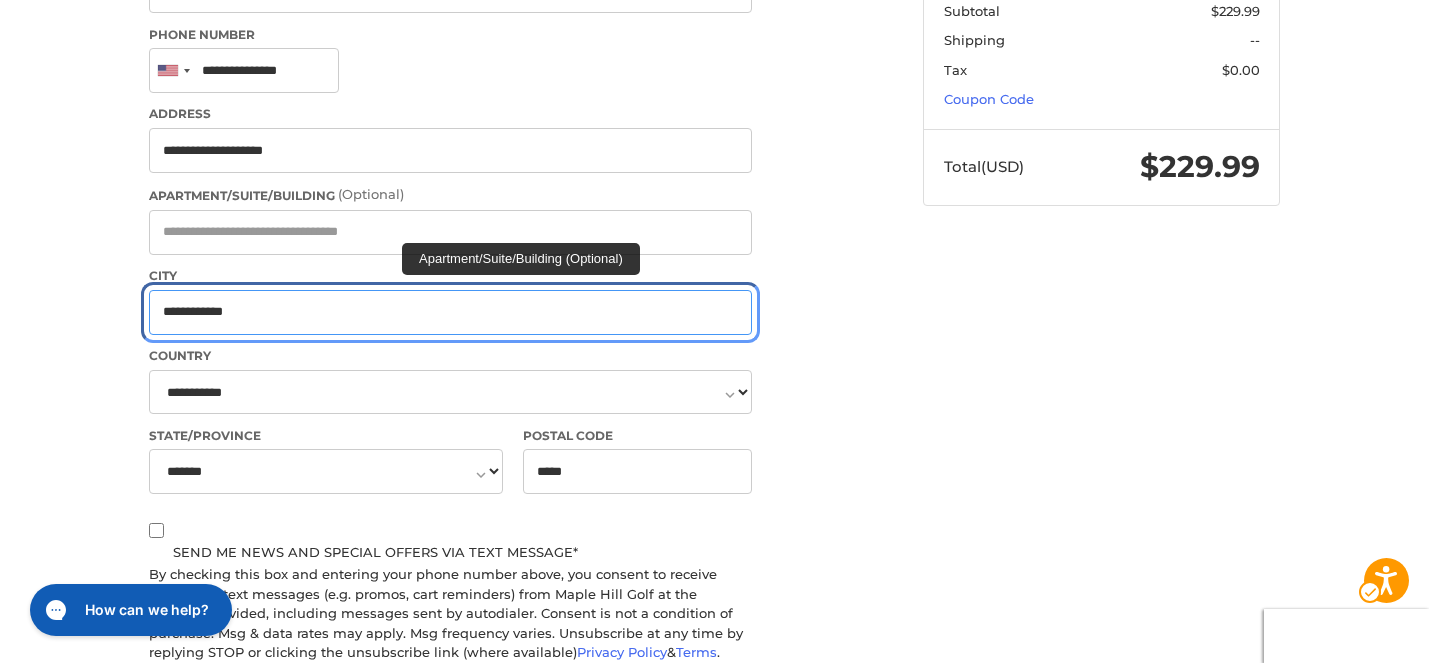 scroll, scrollTop: 388, scrollLeft: 0, axis: vertical 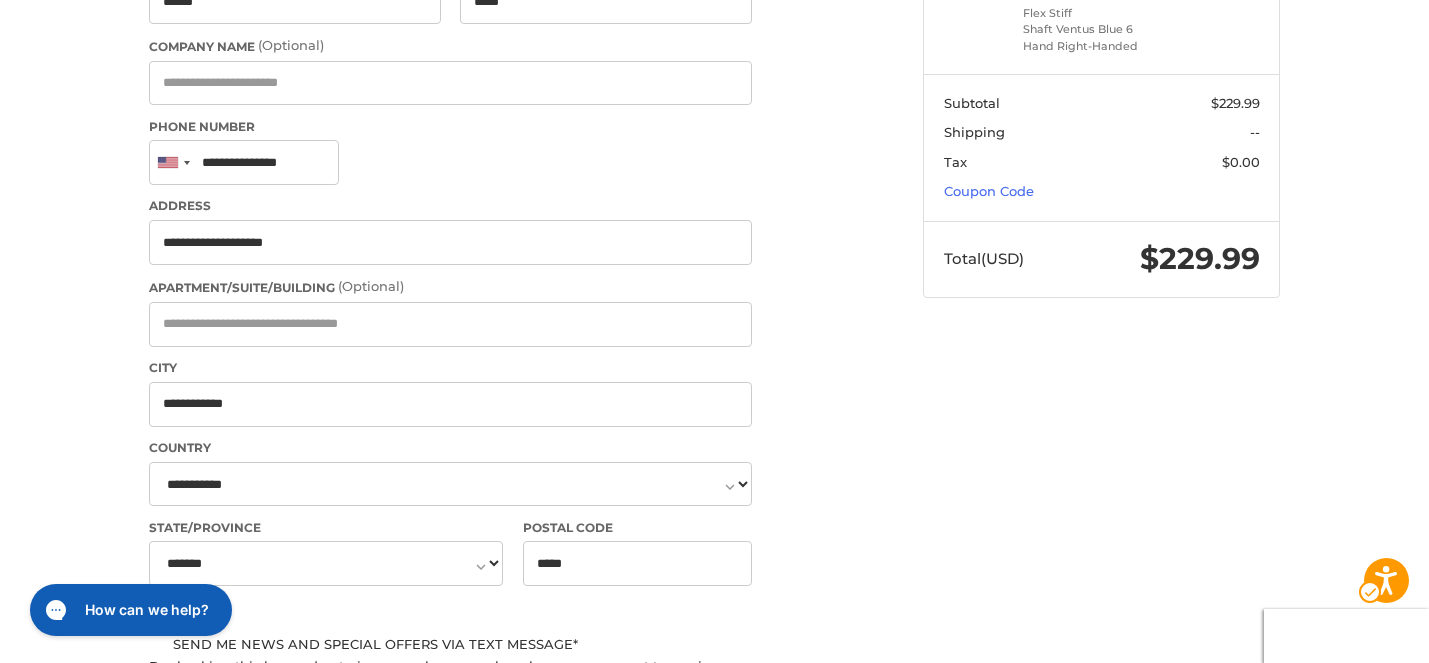 click on "Phone Number United States +1 Afghanistan (‫افغانستان‬‎) +93 Albania (Shqipëri) +355 Algeria (‫الجزائر‬‎) +213 American Samoa +1 Andorra +376 Angola +244 Anguilla +1 Antigua and Barbuda +1 Argentina +54 Armenia (Հայաստան) +374 Aruba +297 Ascension Island +247 Australia +61 Austria (Österreich) +43 Azerbaijan (Azərbaycan) +994 Bahamas +1 Bahrain (‫البحرين‬‎) +973 Bangladesh (বাংলাদেশ) +880 Barbados +1 Belarus (Беларусь) +375 Belgium (België) +32 Belize +501 Benin (Bénin) +229 Bermuda +1 Bhutan (འབྲུག) +975 Bolivia +591 Bosnia and Herzegovina (Босна и Херцеговина) +387 Botswana +267 Brazil (Brasil) +55 British Indian Ocean Territory +246 British Virgin Islands +1 Brunei +673 Bulgaria (България) +359 Burkina Faso +226 Burundi (Uburundi) +257 Cambodia (កម្ពុជា) +855 Cameroon (Cameroun) +237 Canada +1 Cape Verde (Kabu Verdi) +238 Caribbean Netherlands +599 Cayman Islands +1 +236 +235 Chile" at bounding box center [450, 153] 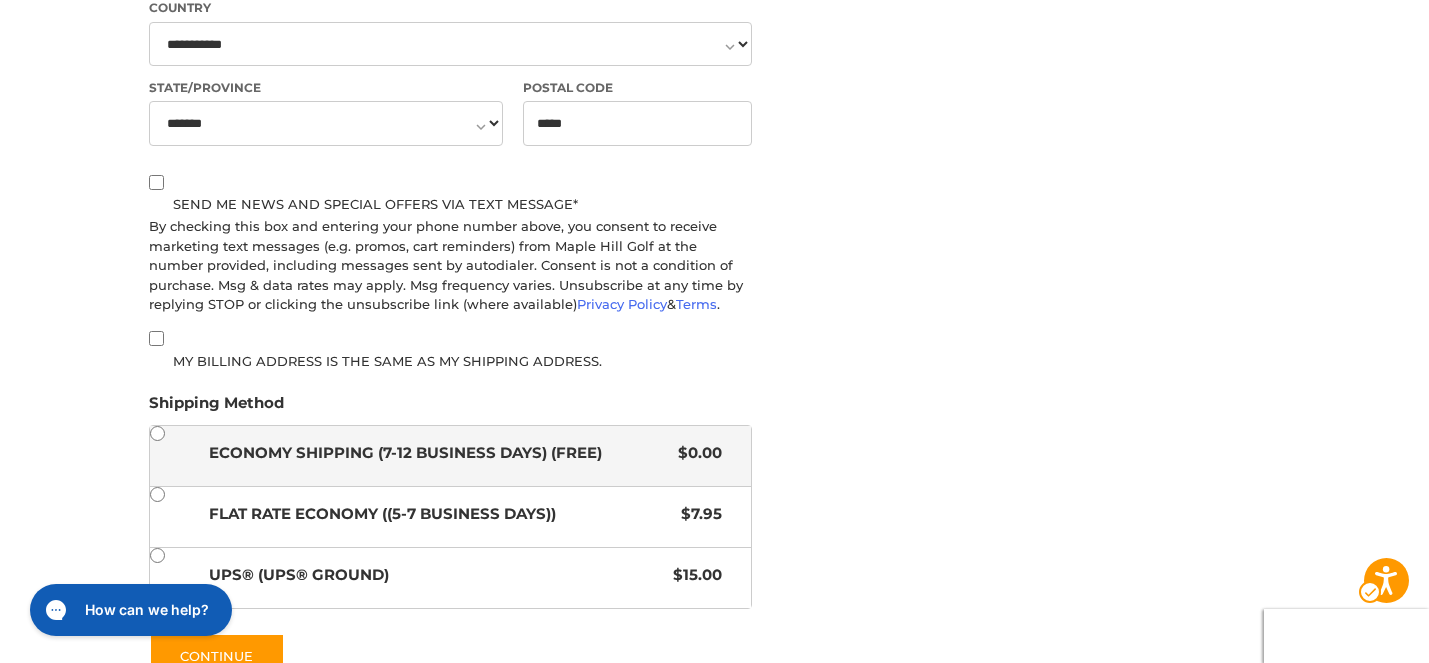 scroll, scrollTop: 894, scrollLeft: 0, axis: vertical 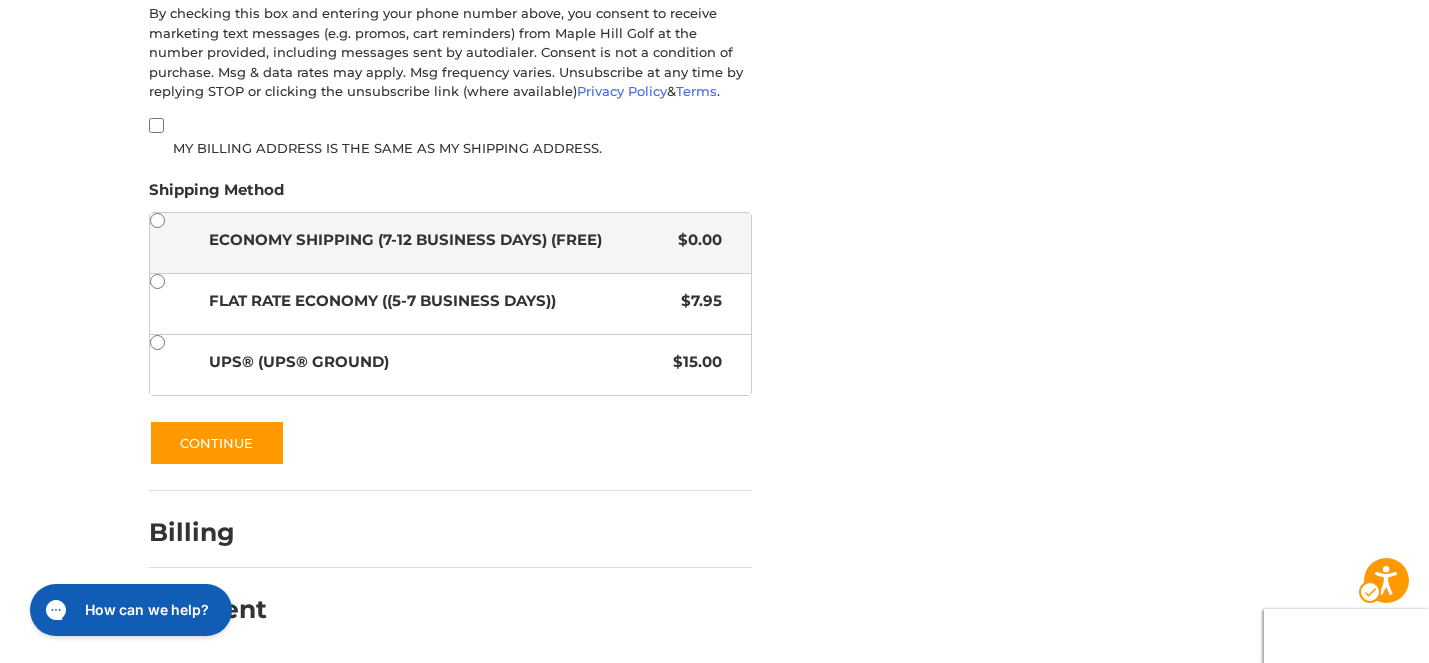 click on "Continue" at bounding box center [450, 443] 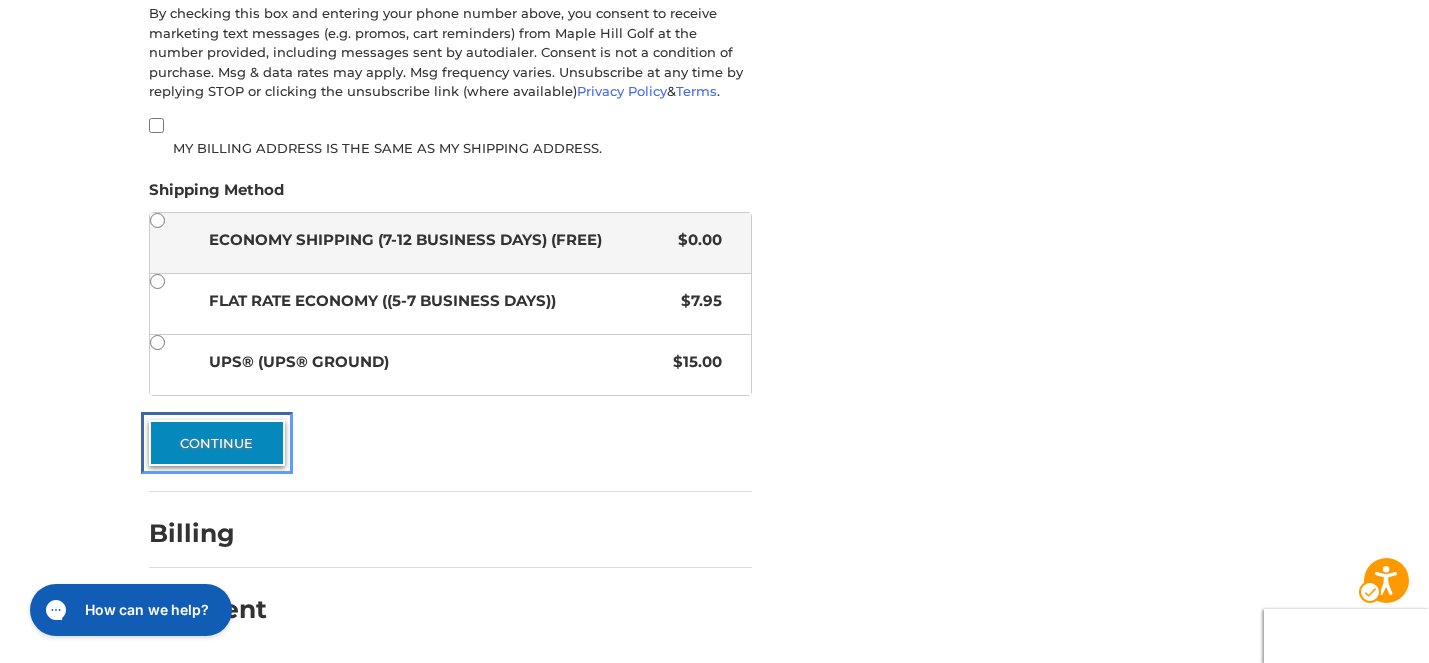 click on "Continue" at bounding box center (217, 443) 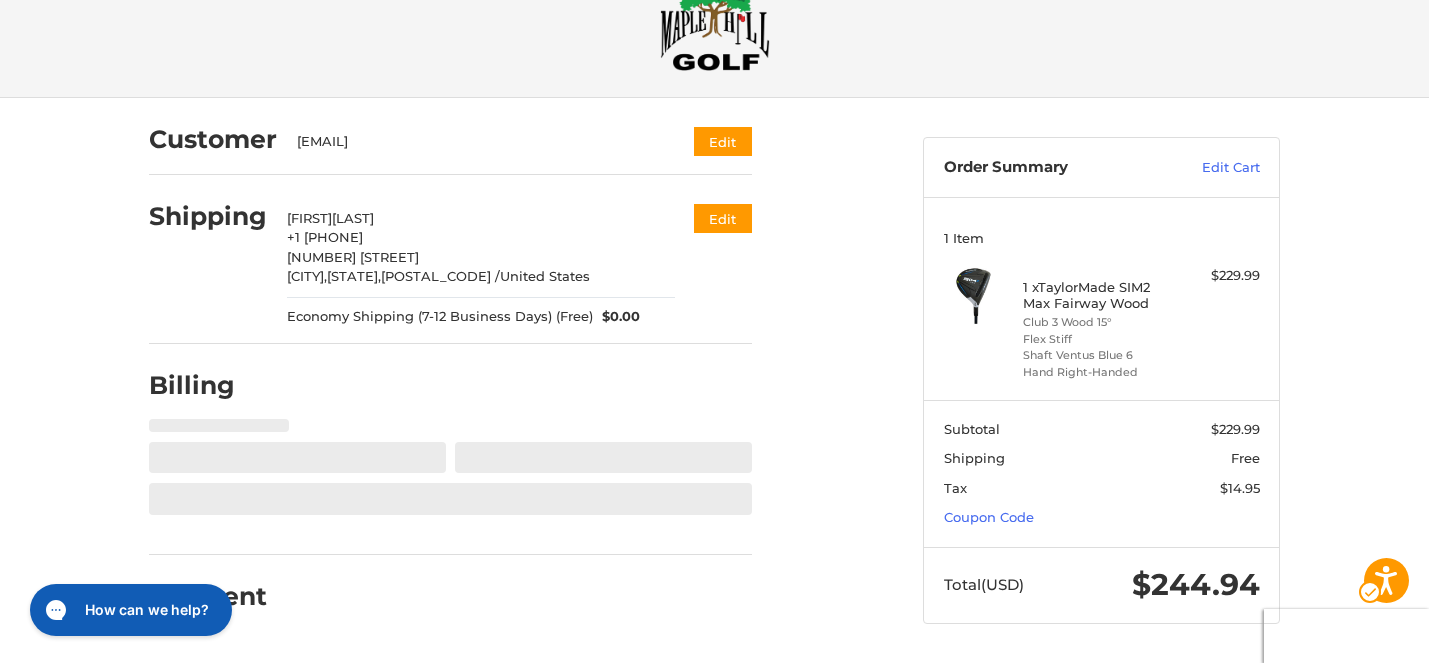 scroll, scrollTop: 62, scrollLeft: 0, axis: vertical 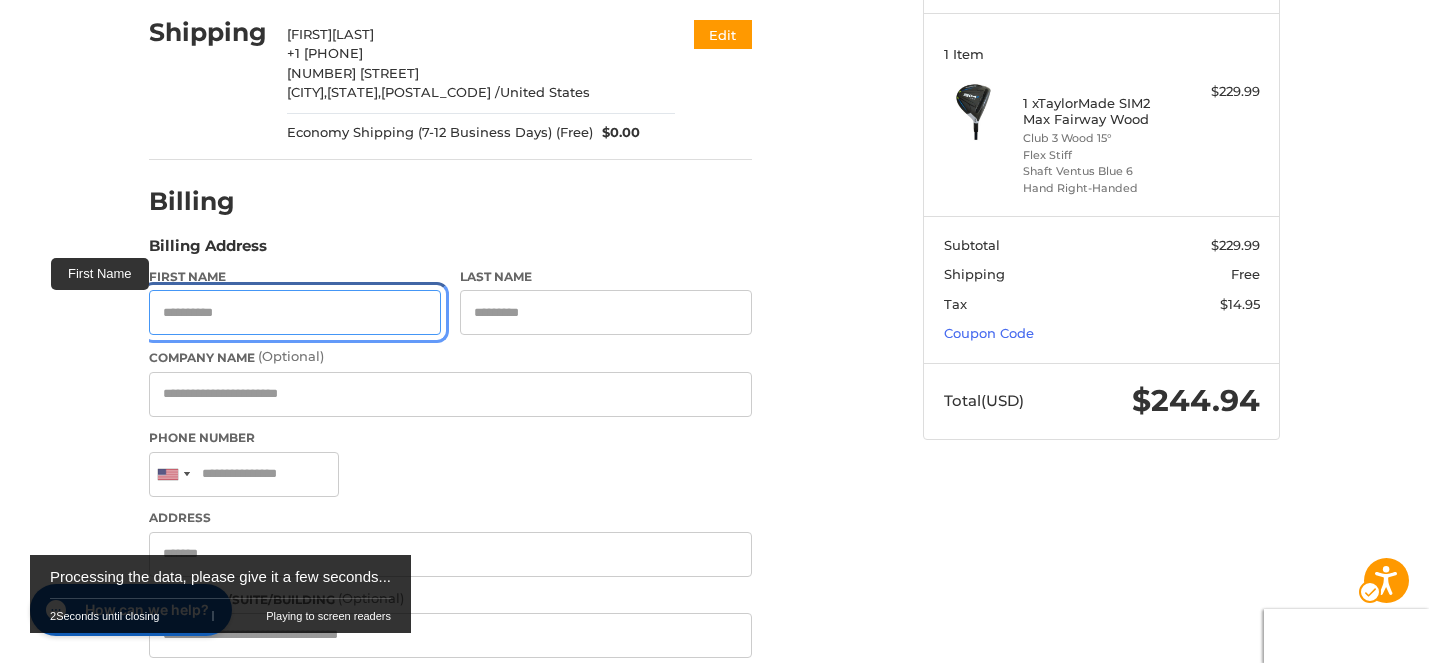 click on "First Name" at bounding box center [295, 312] 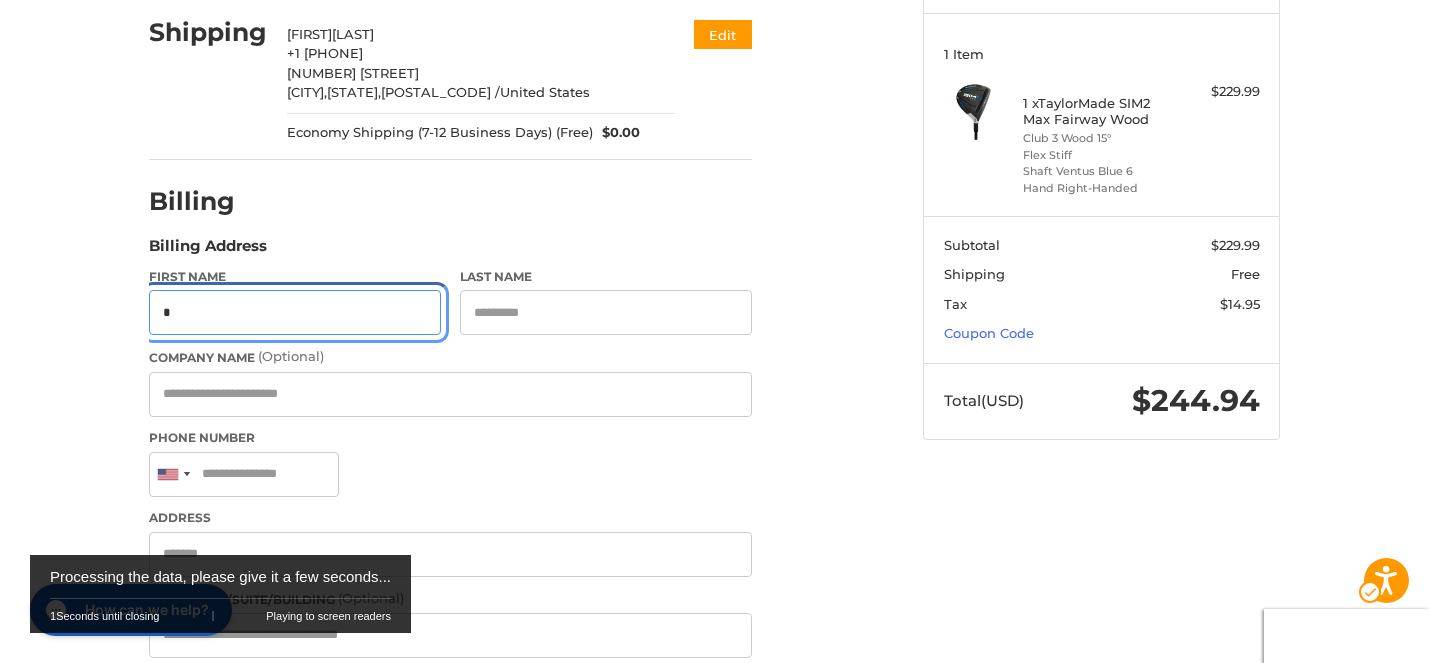 type on "******" 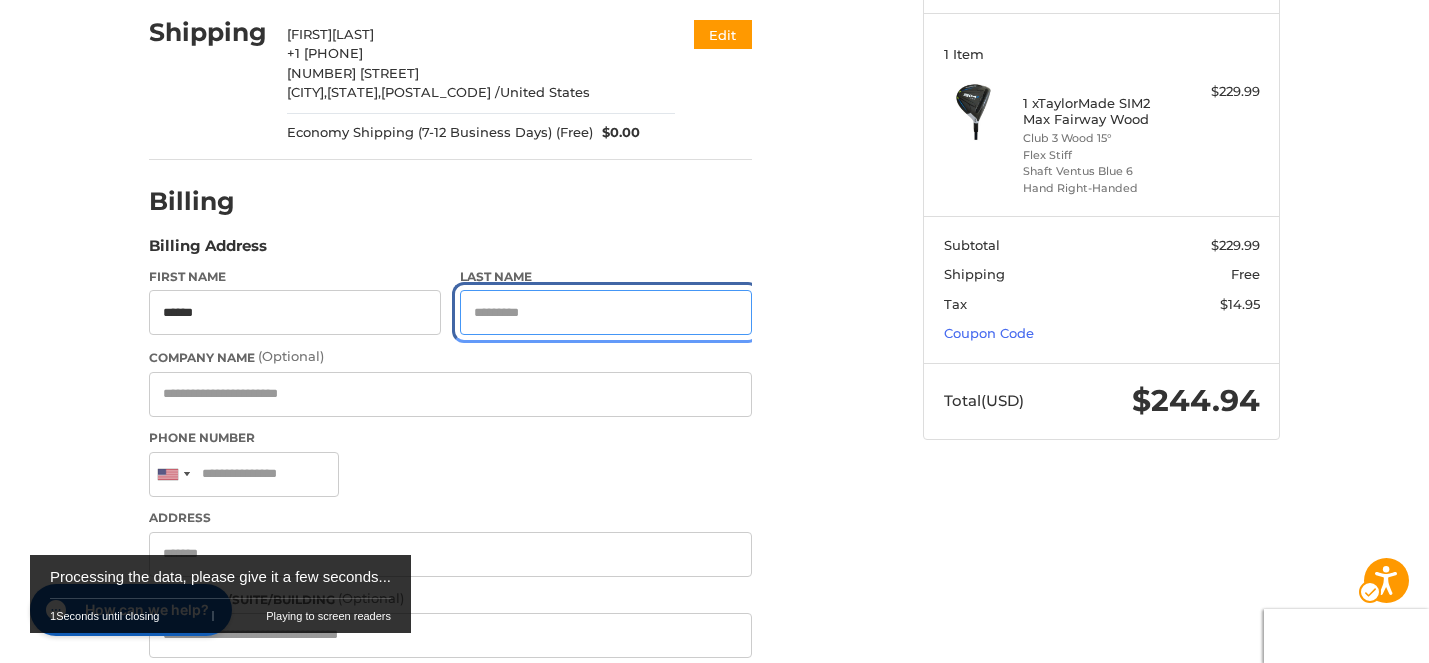 type on "*****" 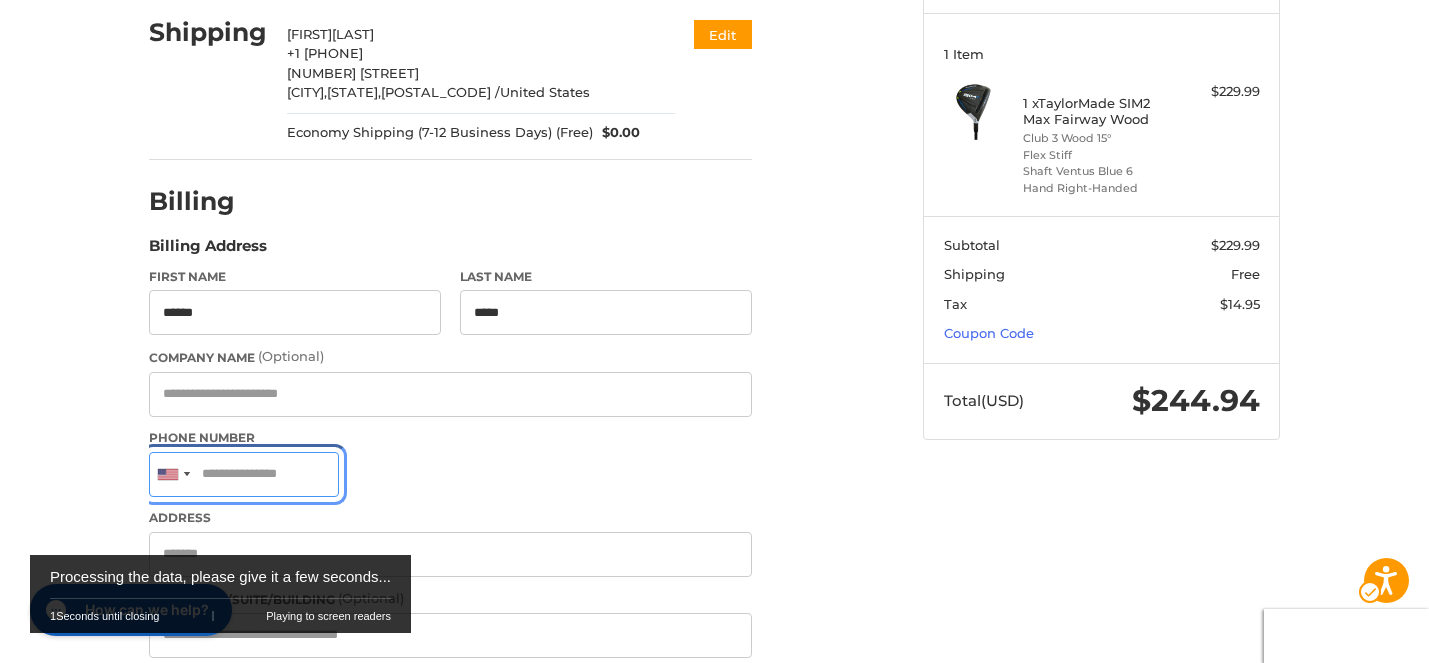 type on "**********" 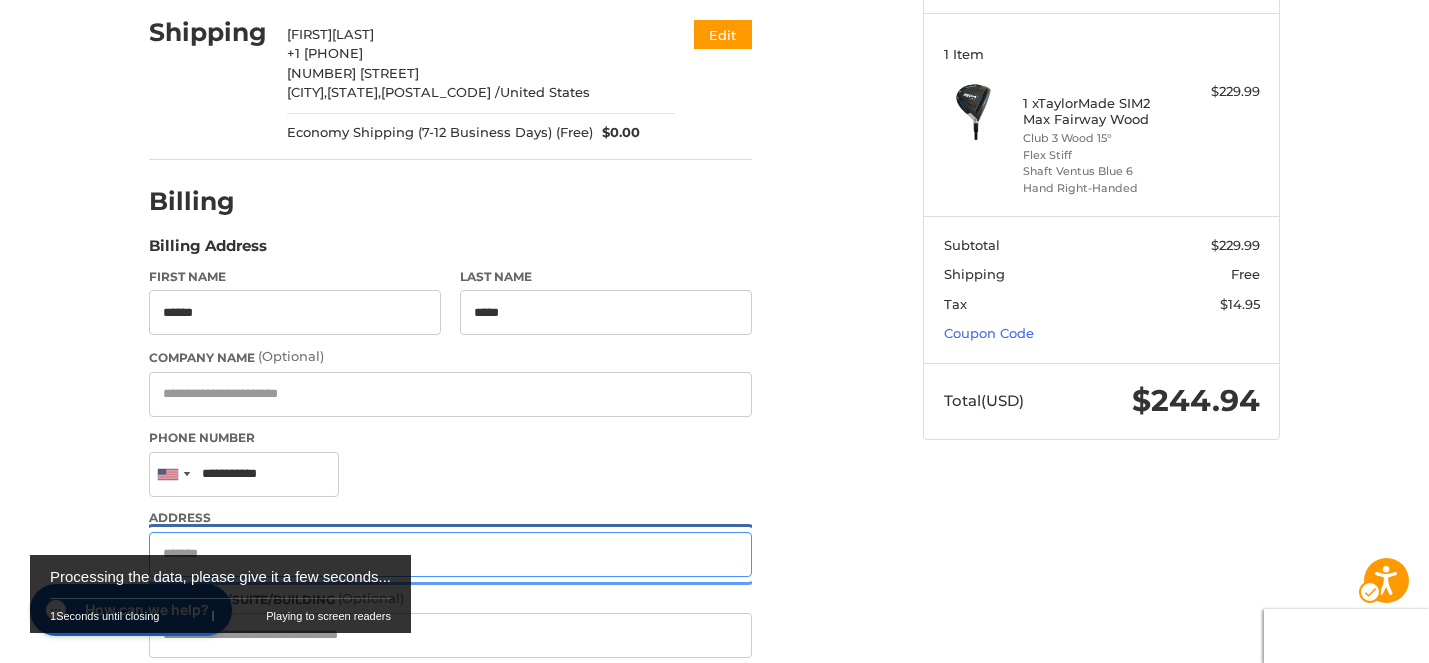 type on "**********" 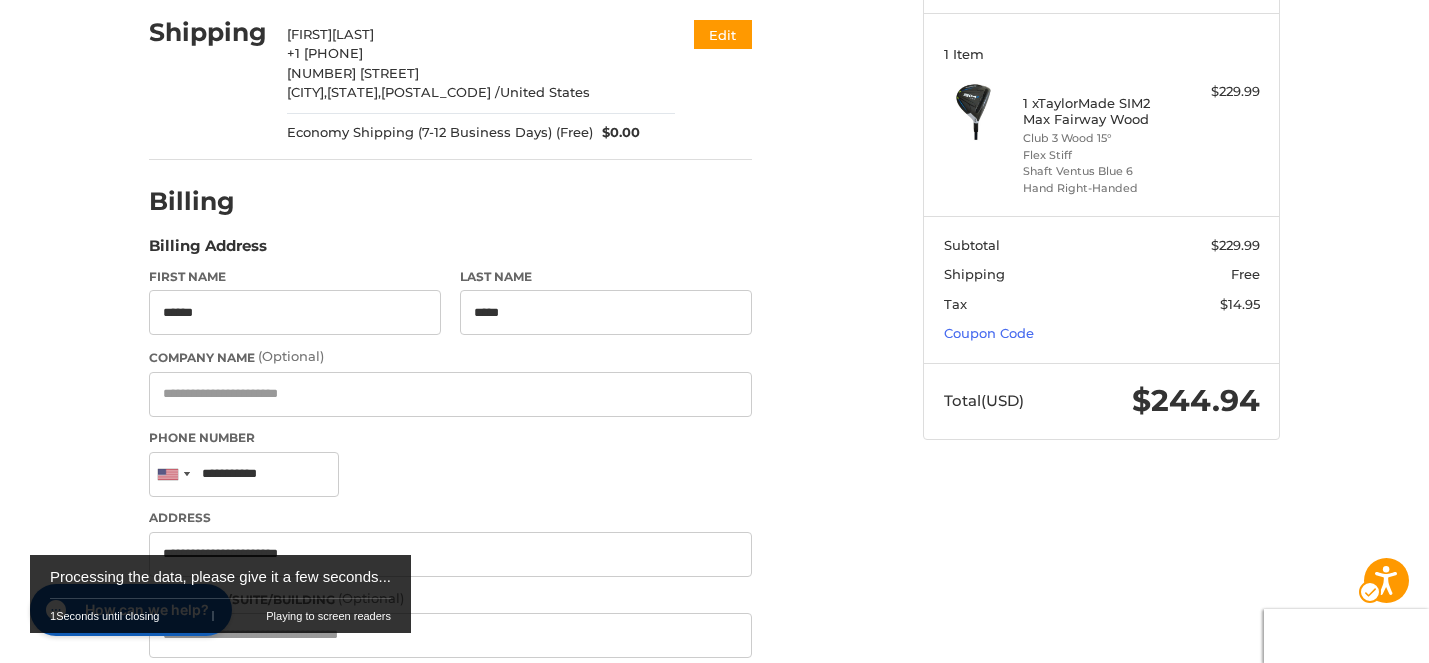 type on "**********" 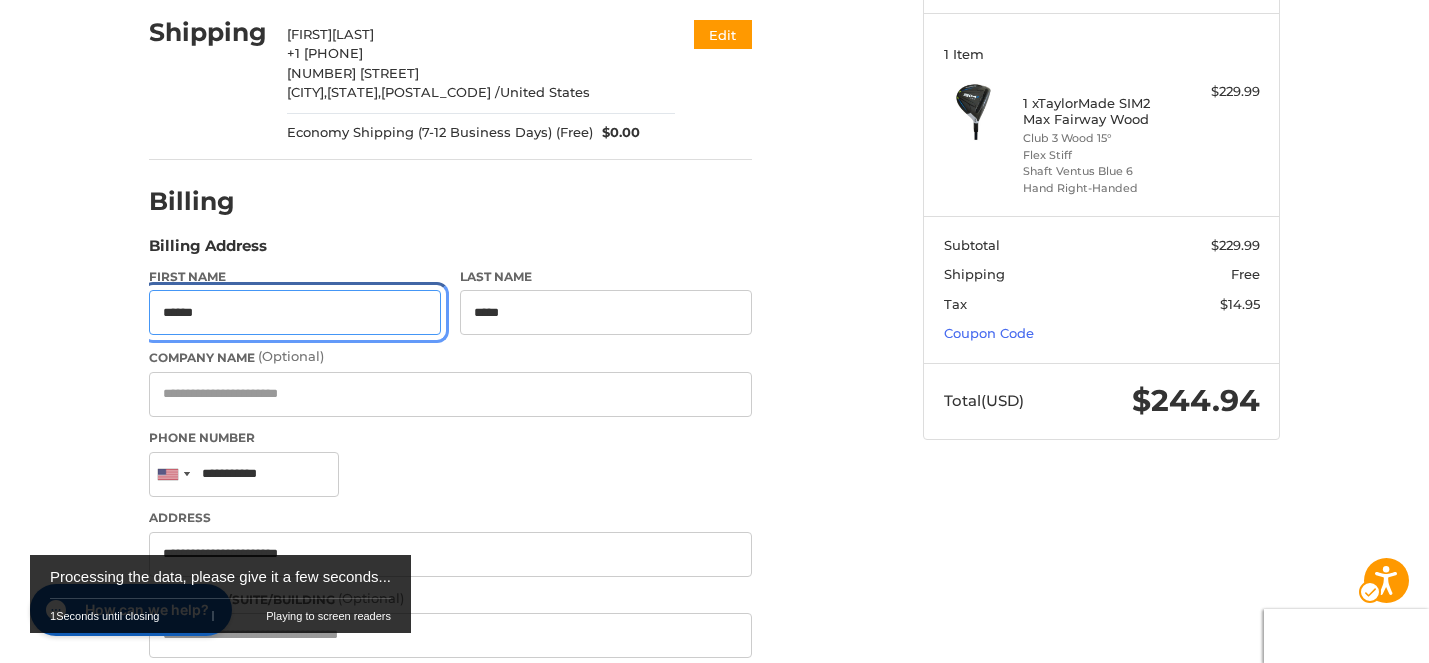type on "**********" 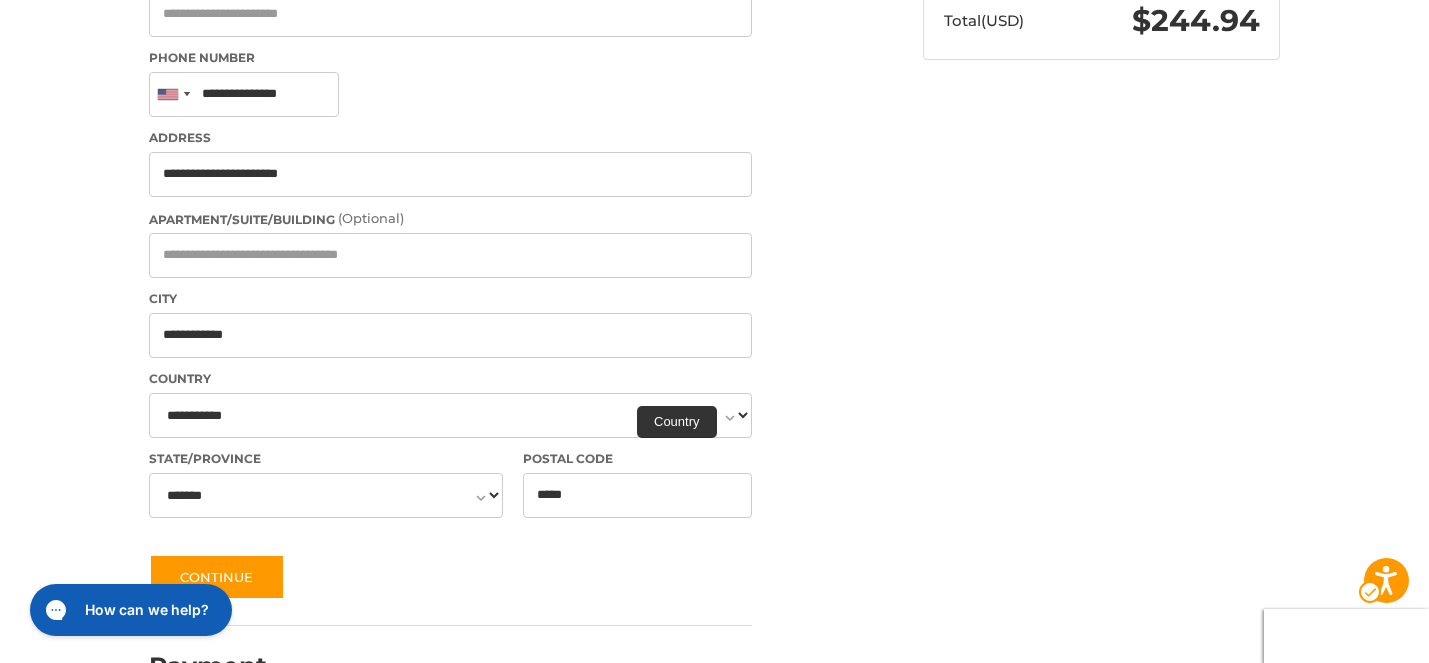 scroll, scrollTop: 684, scrollLeft: 0, axis: vertical 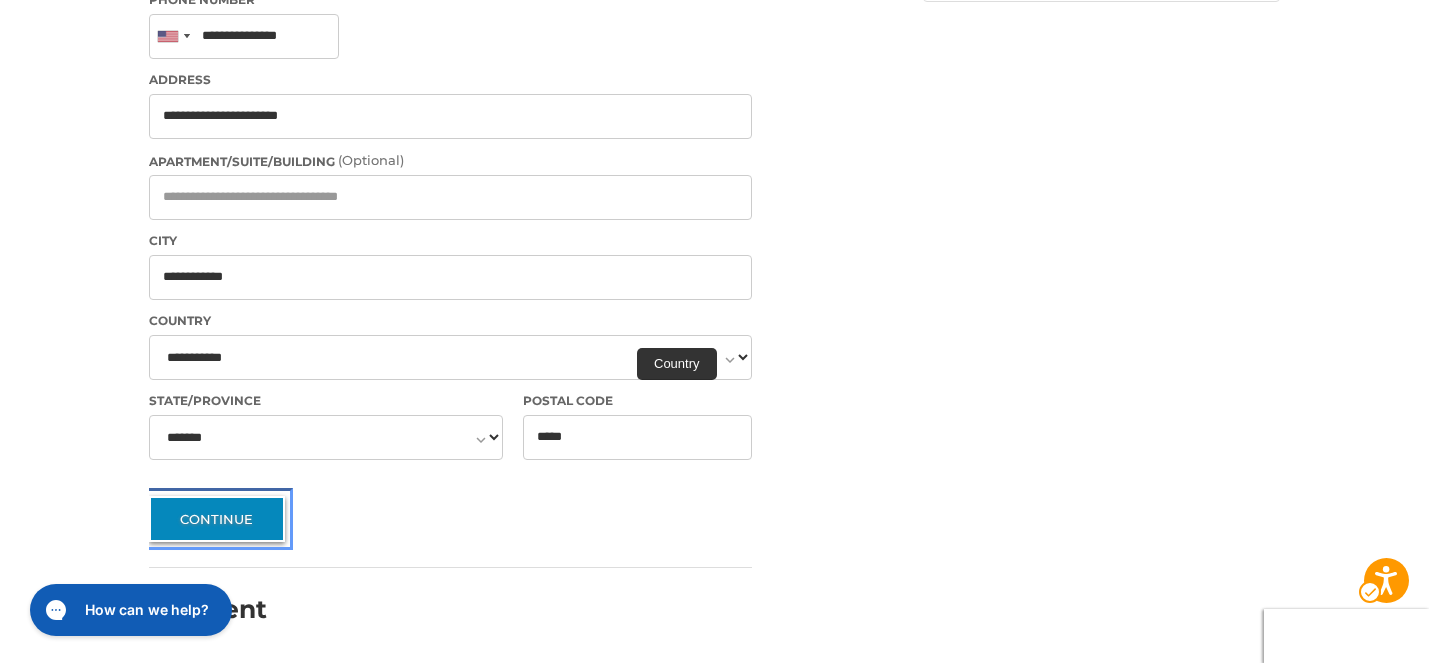 click on "Continue" at bounding box center (217, 519) 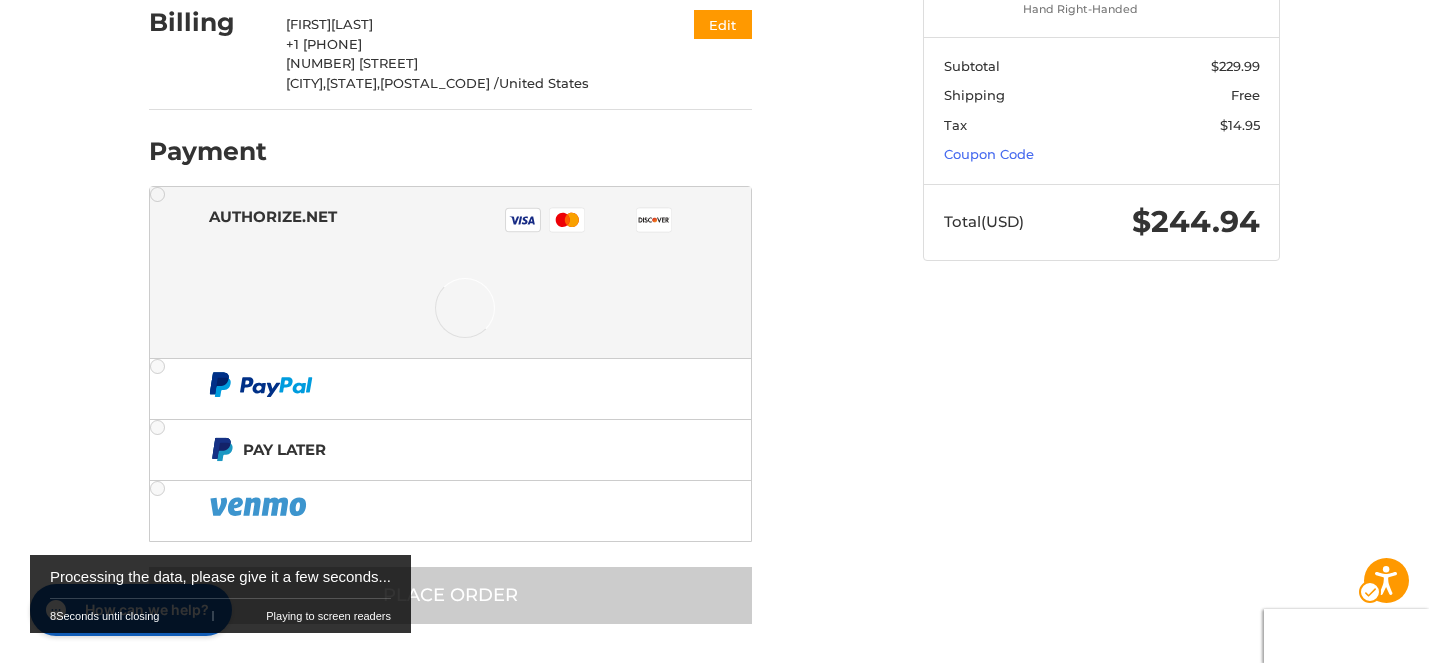 scroll, scrollTop: 430, scrollLeft: 0, axis: vertical 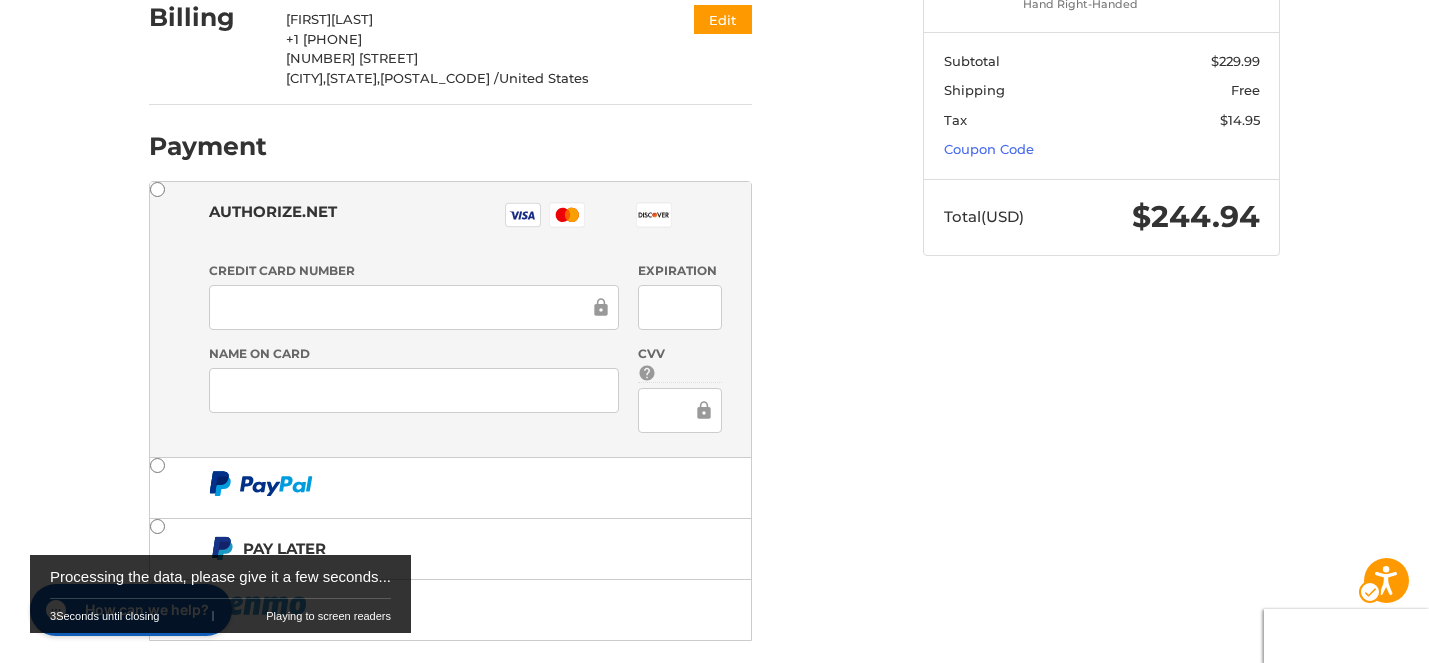 click at bounding box center (414, 307) 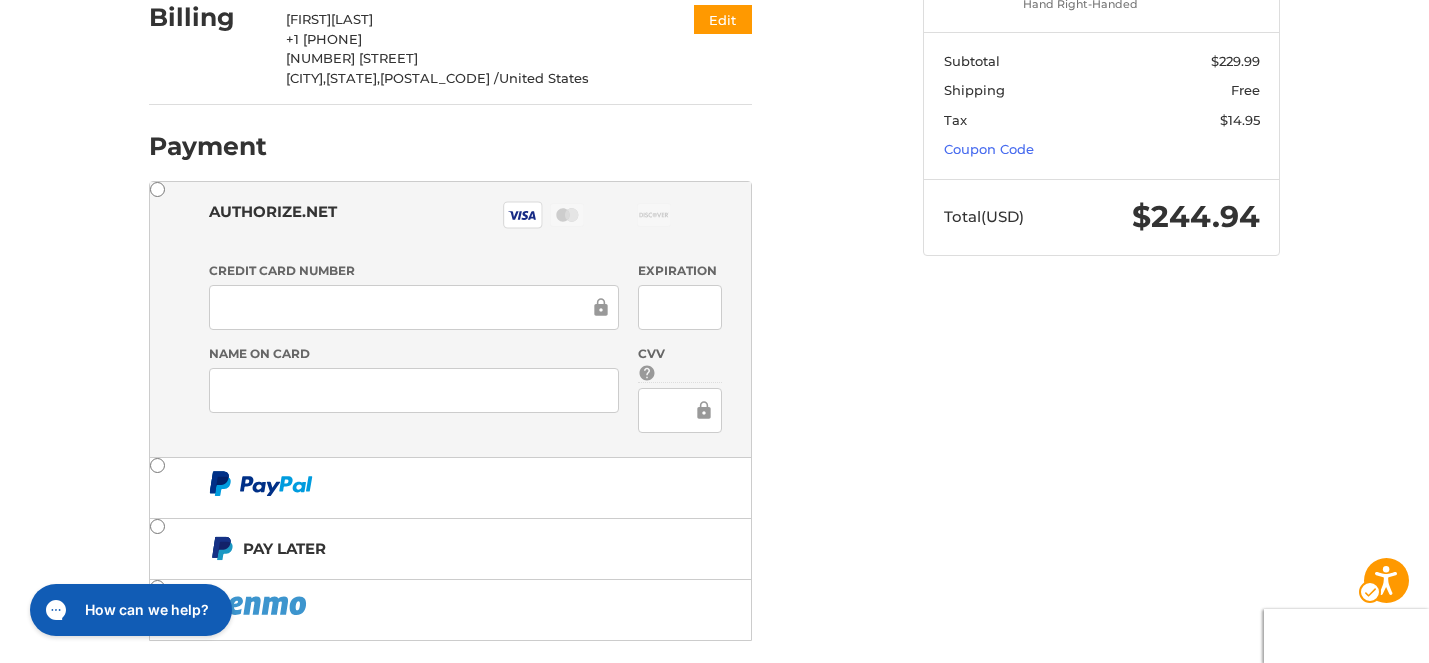 click on "Customer [EMAIL] Edit Shipping [FIRST] [LAST] +1 [PHONE] [NUMBER] [STREET] [CITY], [STATE], [POSTAL_CODE] / United States Economy Shipping (7-12 Business Days) (Free) $0.00 Edit Billing [FIRST] [LAST] +1 [PHONE] [NUMBER] [STREET] [CITY], [STATE], [POSTAL_CODE] / United States Edit Payment Payment Methods Authorize.net Authorize.net Visa Master Amex Discover Diners Club JCB Credit card Credit Card Number Expiration Name on Card CVV Pay Later Redeemable Payments Coupon Code Place Order Order Summary Edit Cart 1 Item 1 x TaylorMade SIM2 Max Fairway Wood Club 3 Wood 15° Flex Stiff Shaft Ventus Blue 6 Hand Right-Handed $229.99 Subtotal $229.99 Shipping Free Tax $14.95 Coupon Code Total (USD) $244.94" at bounding box center (715, 247) 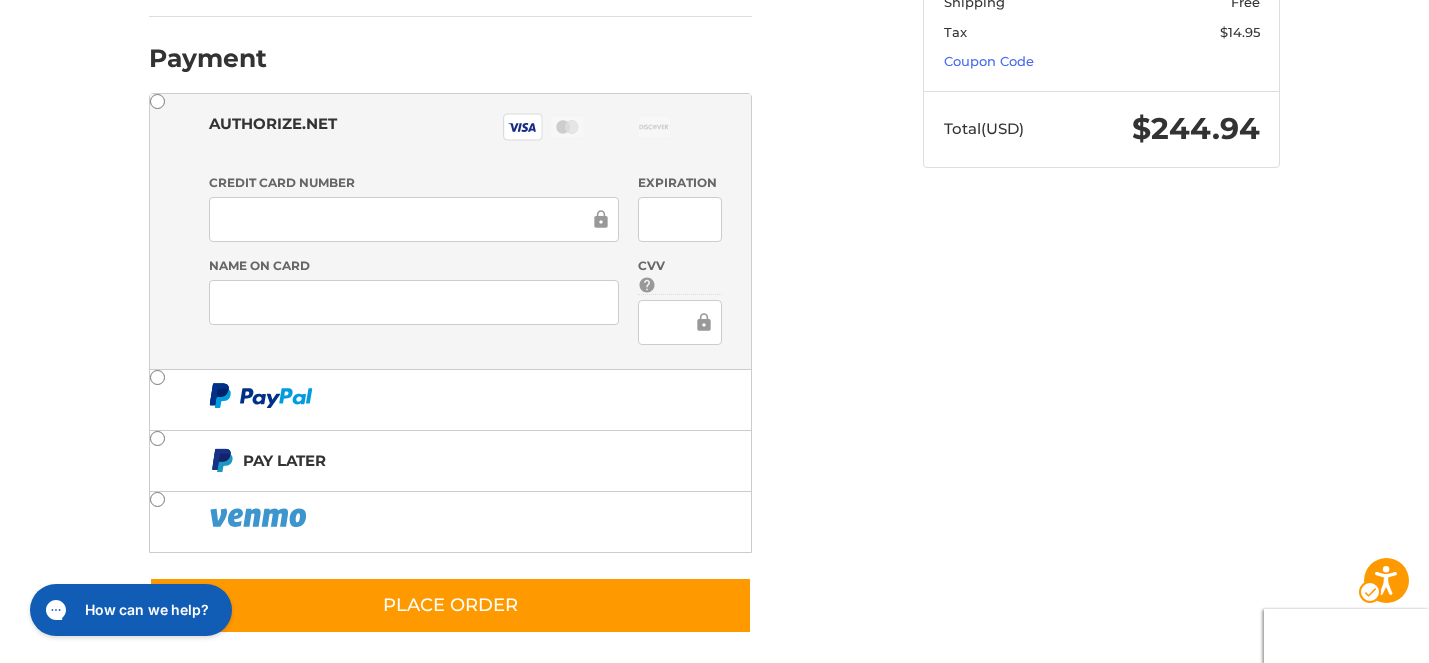 scroll, scrollTop: 534, scrollLeft: 0, axis: vertical 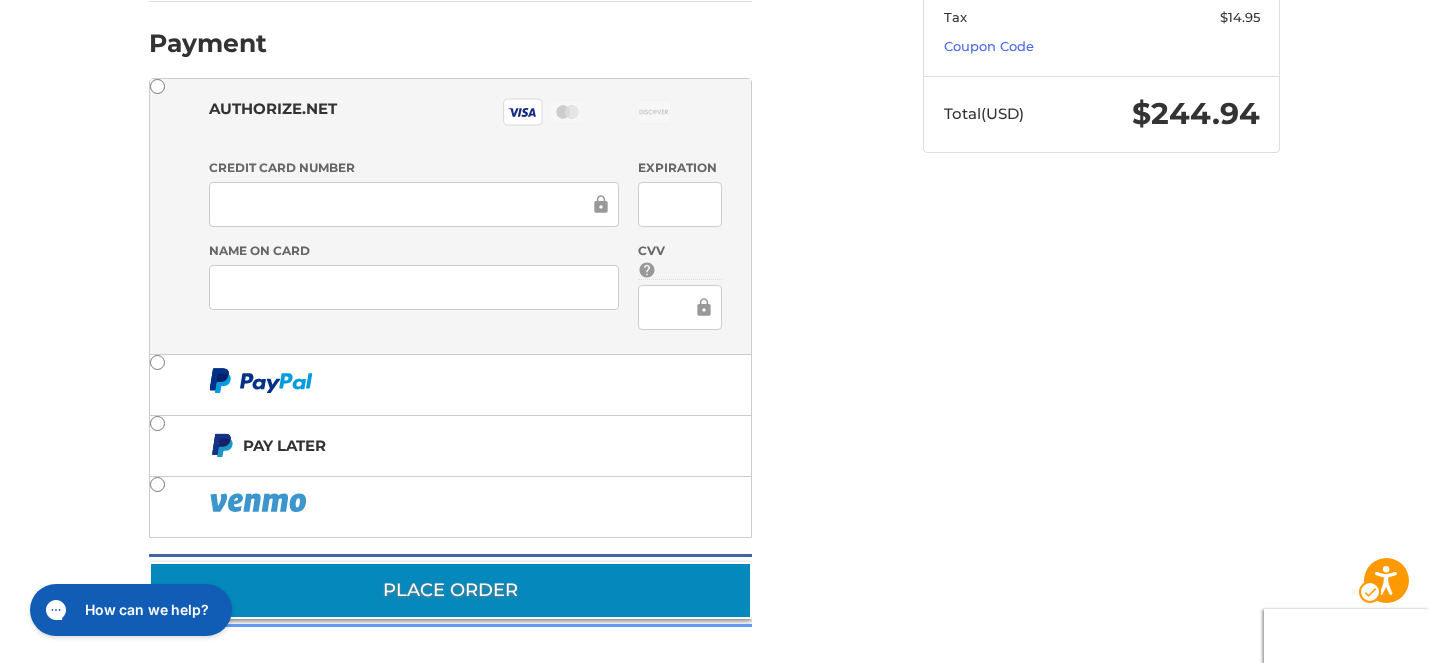click on "Place Order" at bounding box center (450, 590) 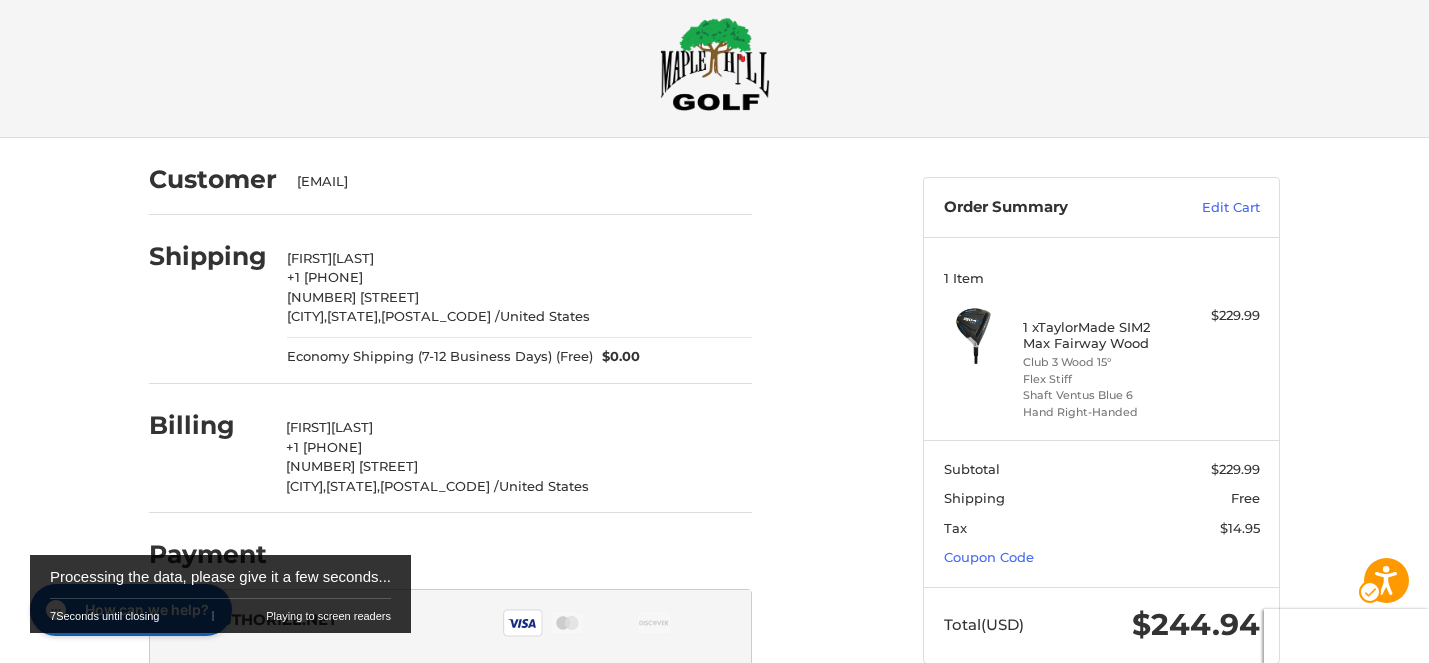 scroll, scrollTop: 0, scrollLeft: 0, axis: both 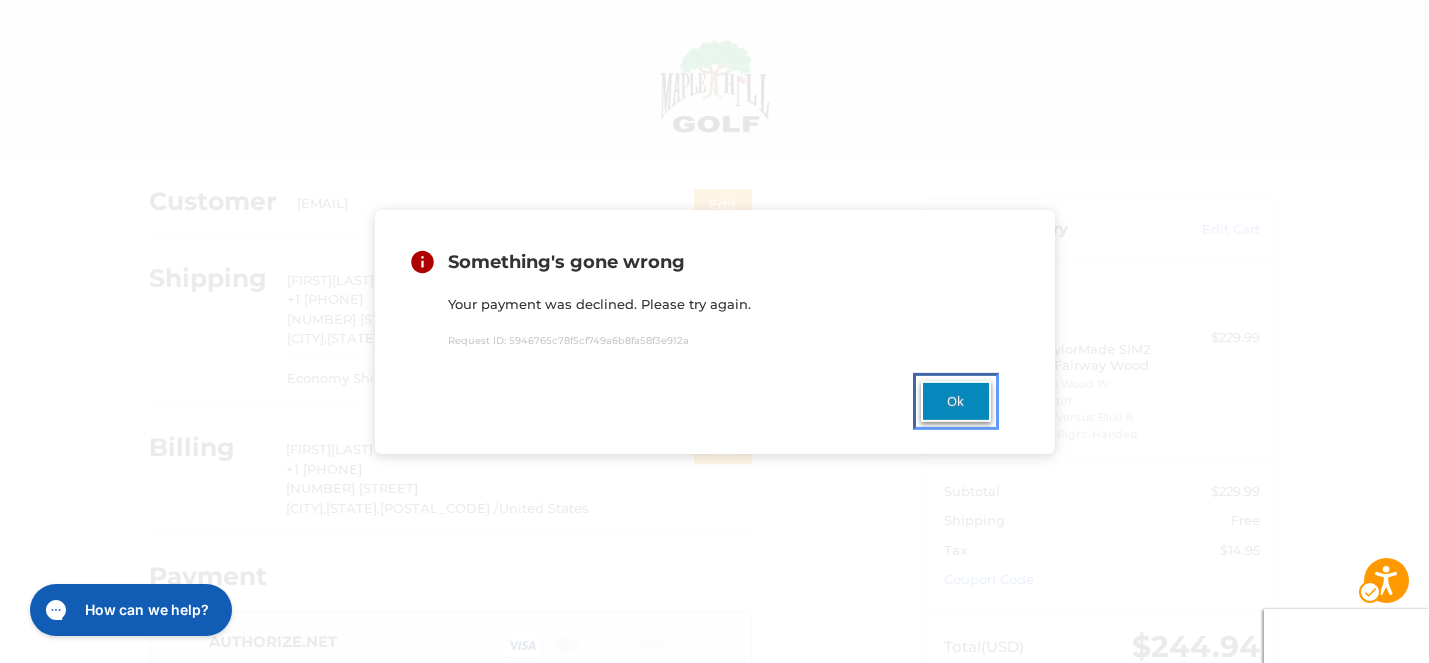 click on "Ok" at bounding box center [956, 401] 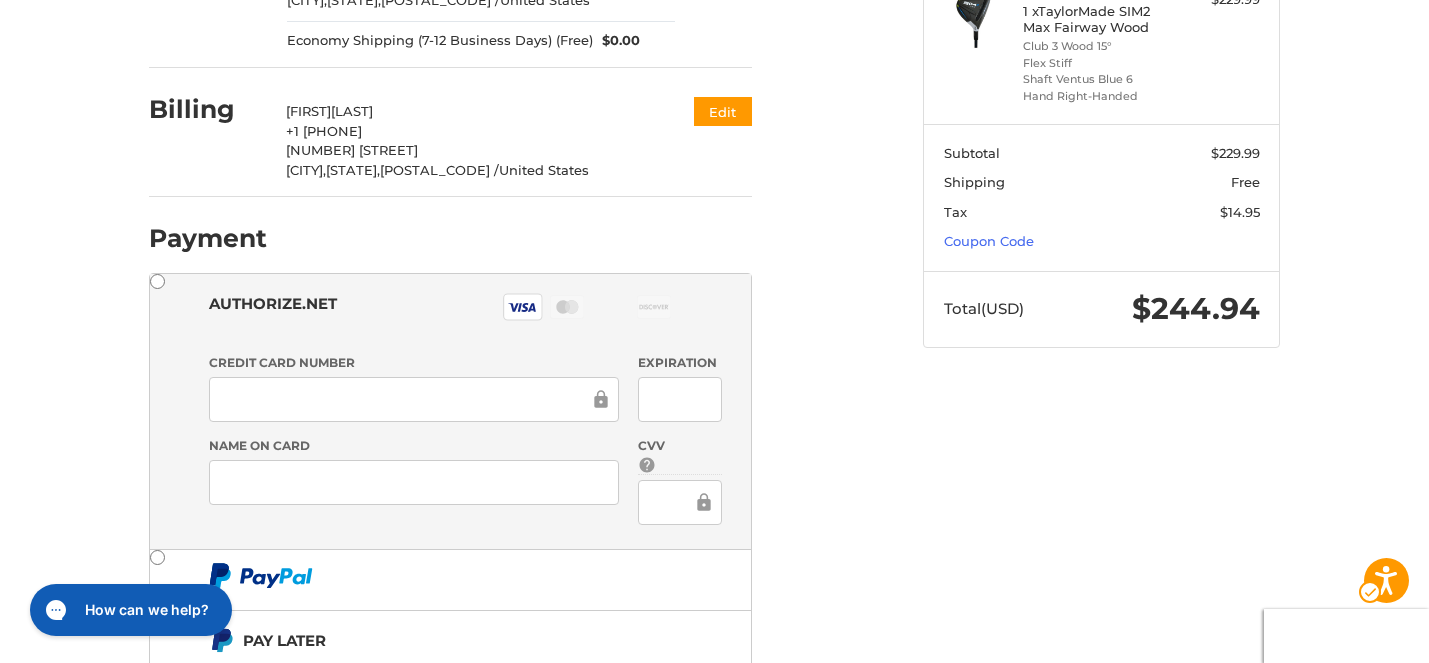 scroll, scrollTop: 354, scrollLeft: 0, axis: vertical 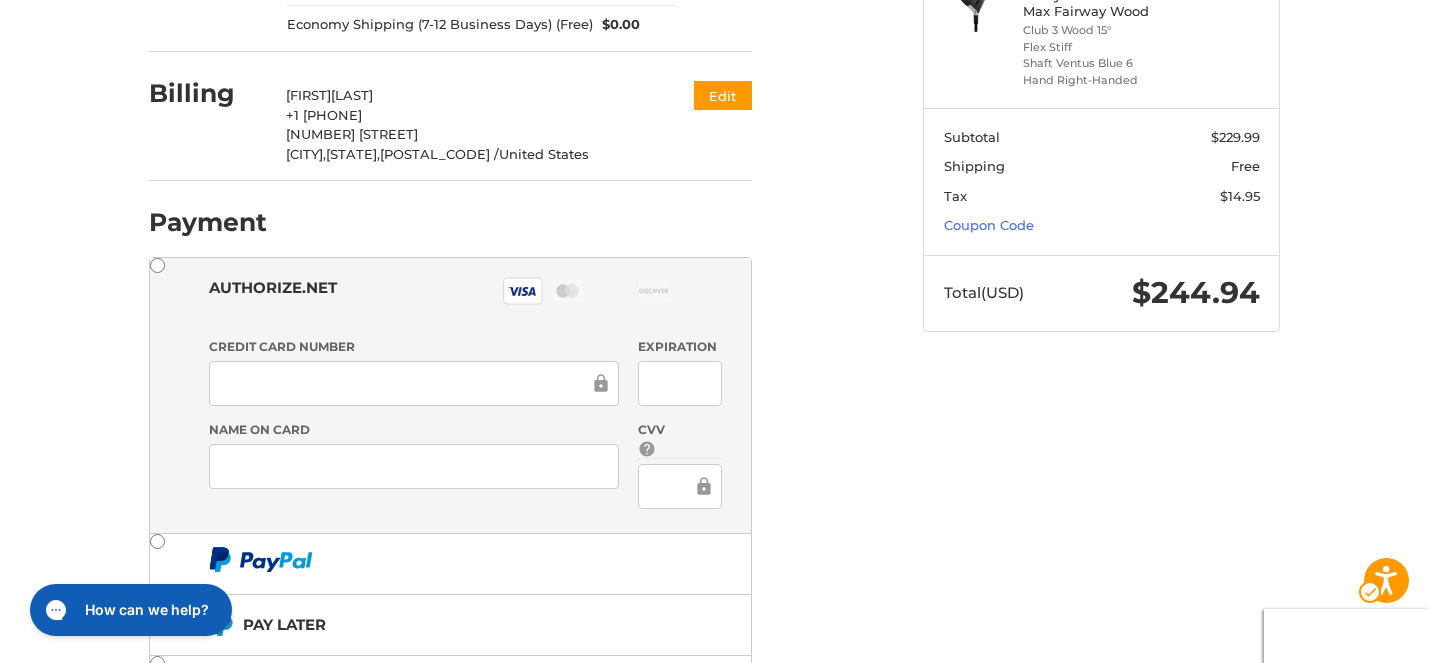 click on "Customer [EMAIL] Edit Shipping [FIRST] [LAST] +1 [PHONE] [NUMBER] [STREET] [CITY], [STATE], [POSTAL_CODE] / United States Economy Shipping (7-12 Business Days) (Free) $0.00 Edit Billing [FIRST] [LAST] +1 [PHONE] [NUMBER] [STREET] [CITY], [STATE], [POSTAL_CODE] / United States Edit Payment Payment Methods Authorize.net Authorize.net Visa Master Amex Discover Diners Club JCB Credit card Credit Card Number Expiration Name on Card CVV Pay Later Redeemable Payments Coupon Code Place Order" at bounding box center (521, 314) 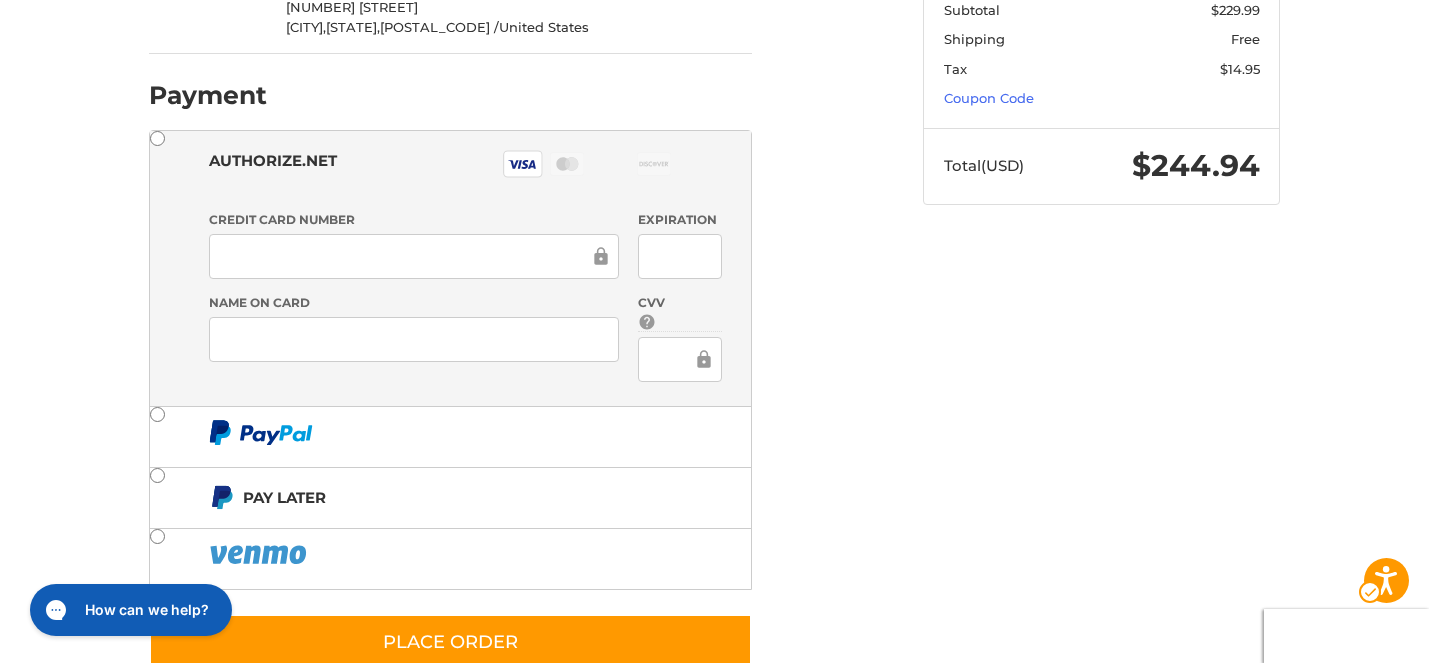 scroll, scrollTop: 534, scrollLeft: 0, axis: vertical 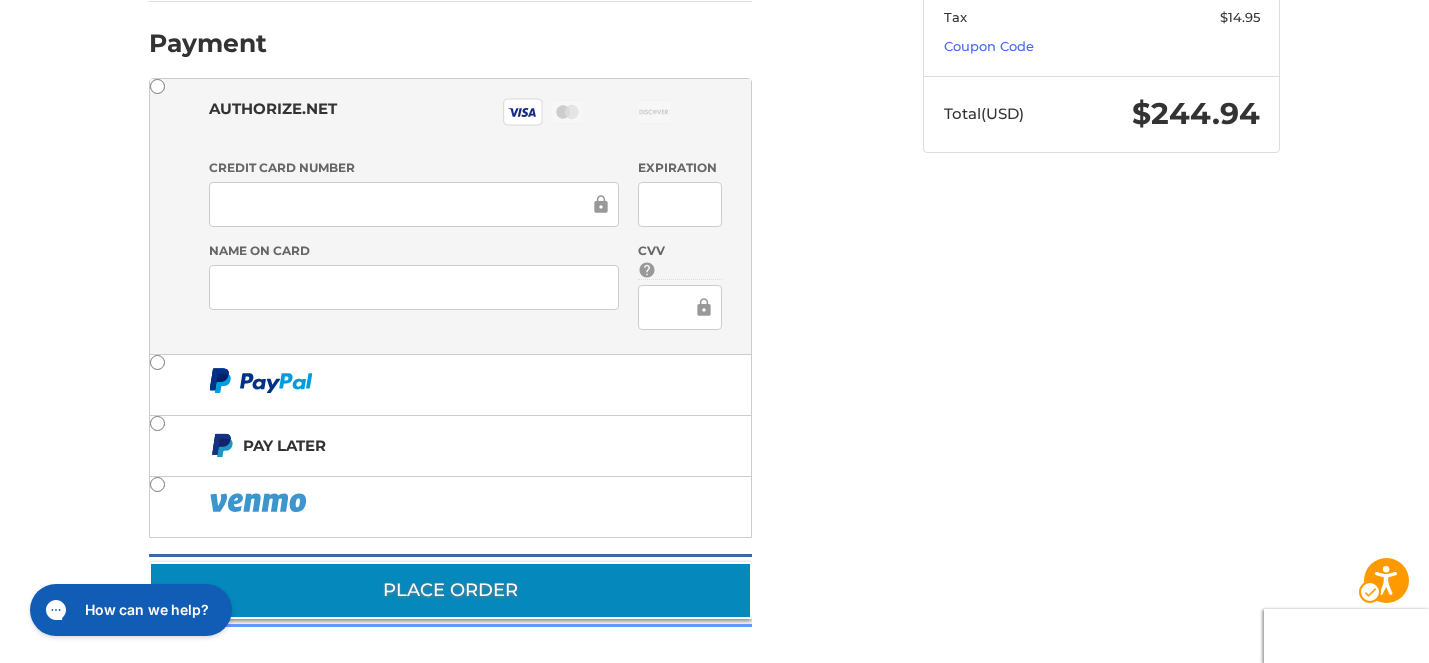 click on "Place Order" at bounding box center [450, 590] 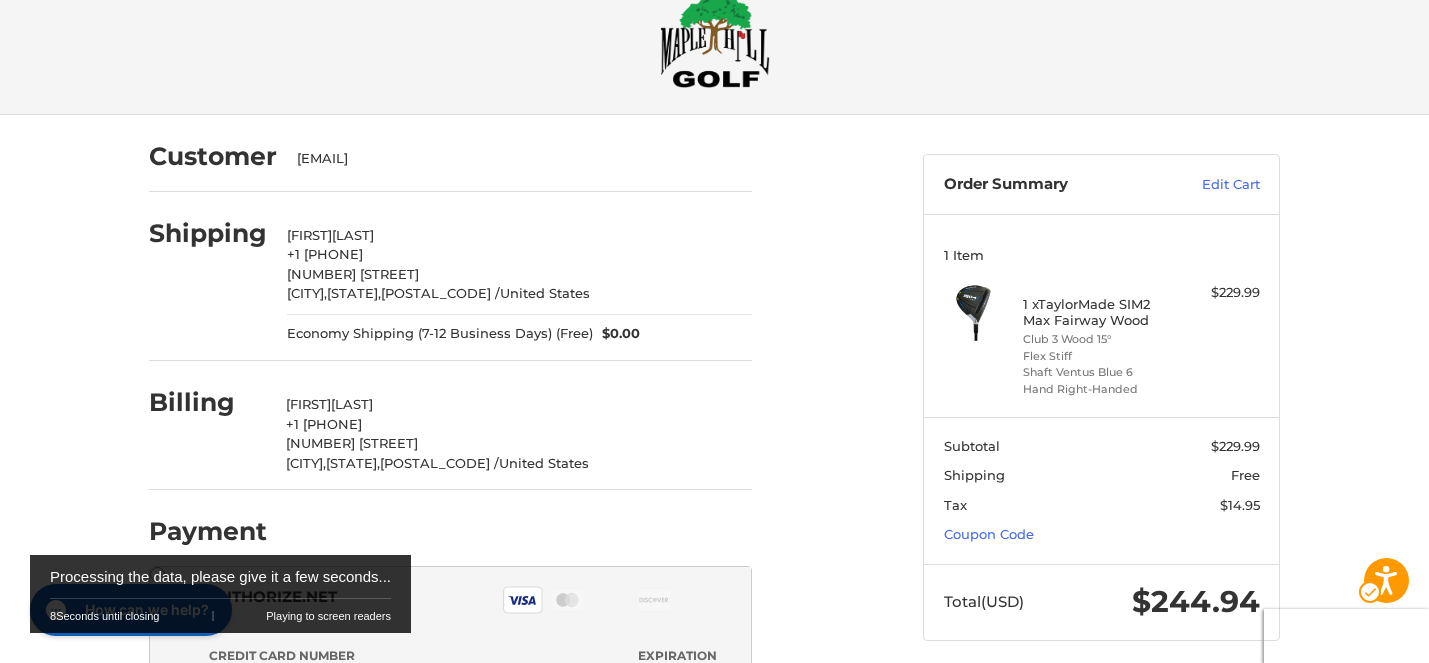 scroll, scrollTop: 0, scrollLeft: 0, axis: both 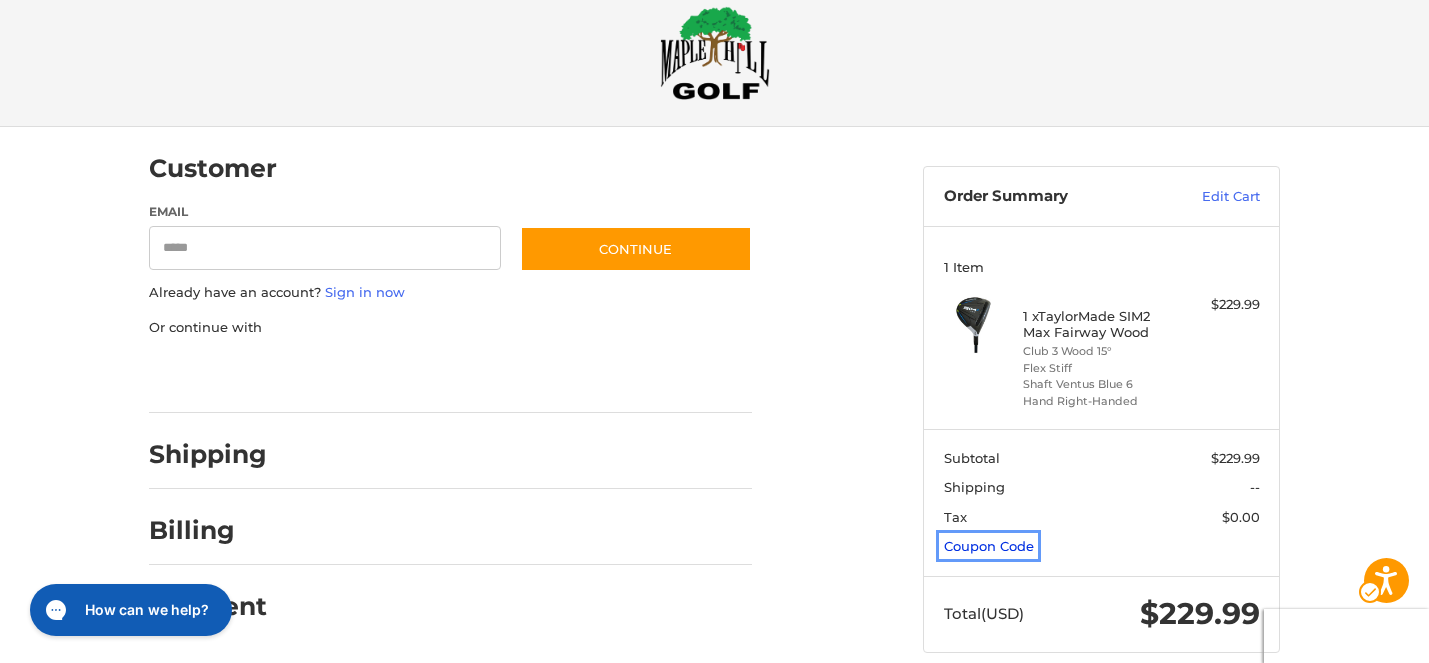click on "Coupon Code" at bounding box center [989, 546] 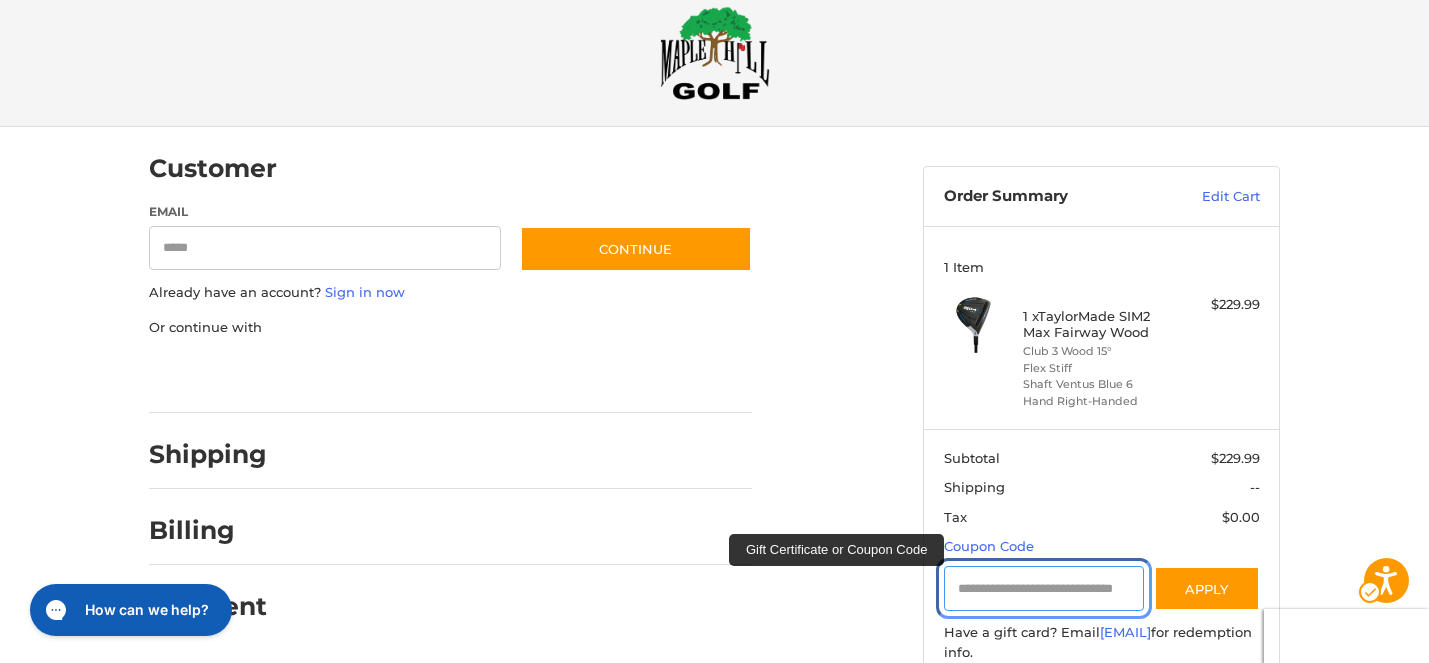 click at bounding box center [1044, 588] 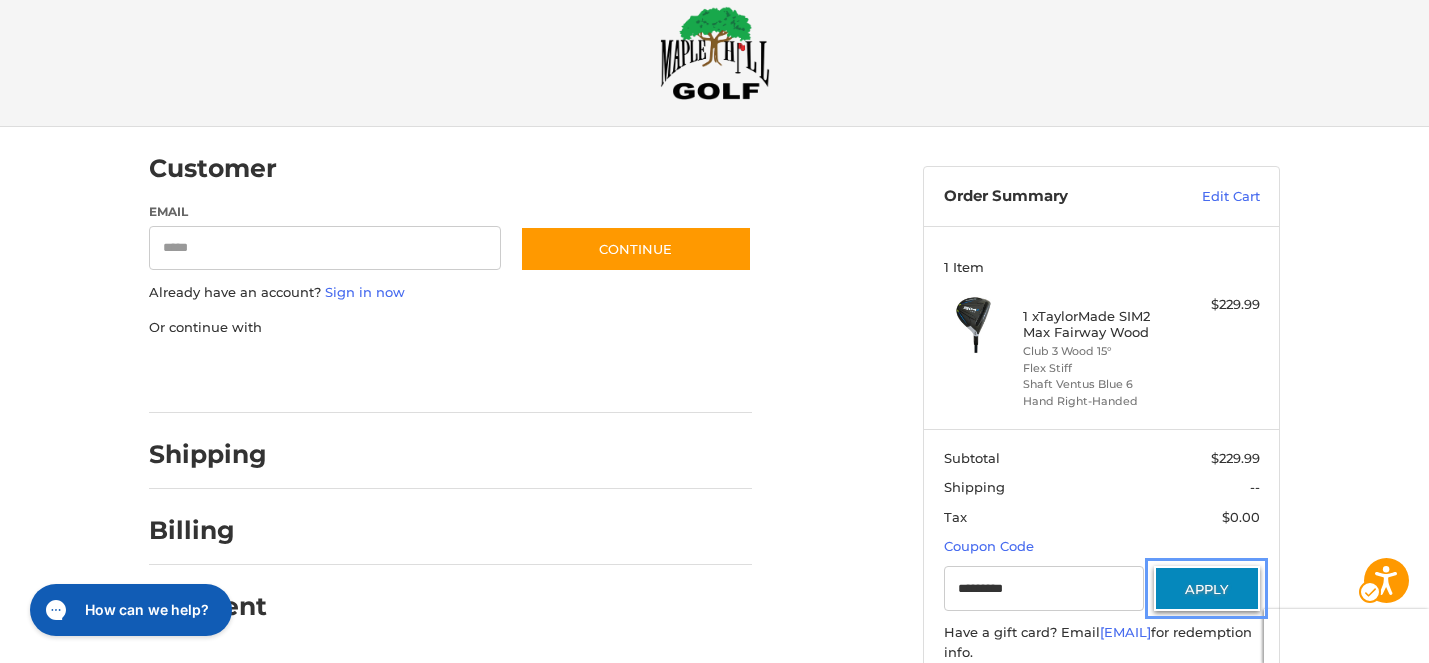 click on "Apply" at bounding box center [1207, 588] 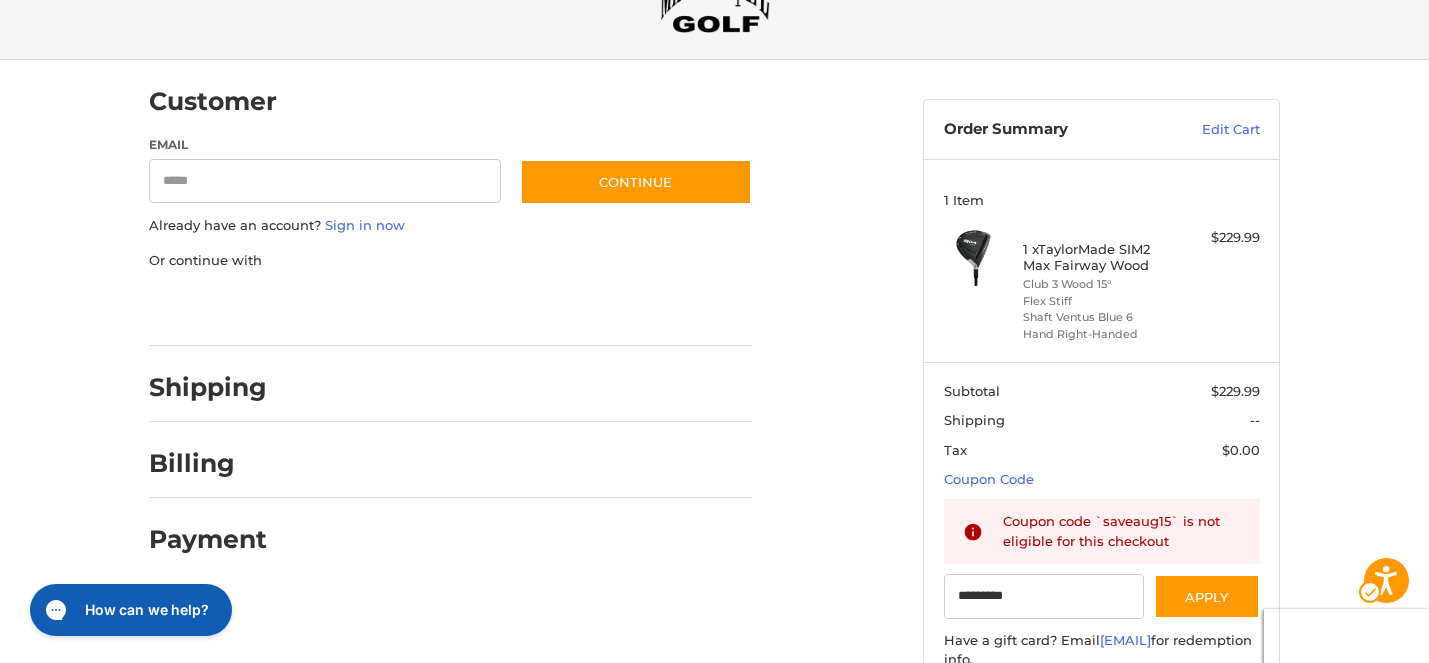 scroll, scrollTop: 109, scrollLeft: 0, axis: vertical 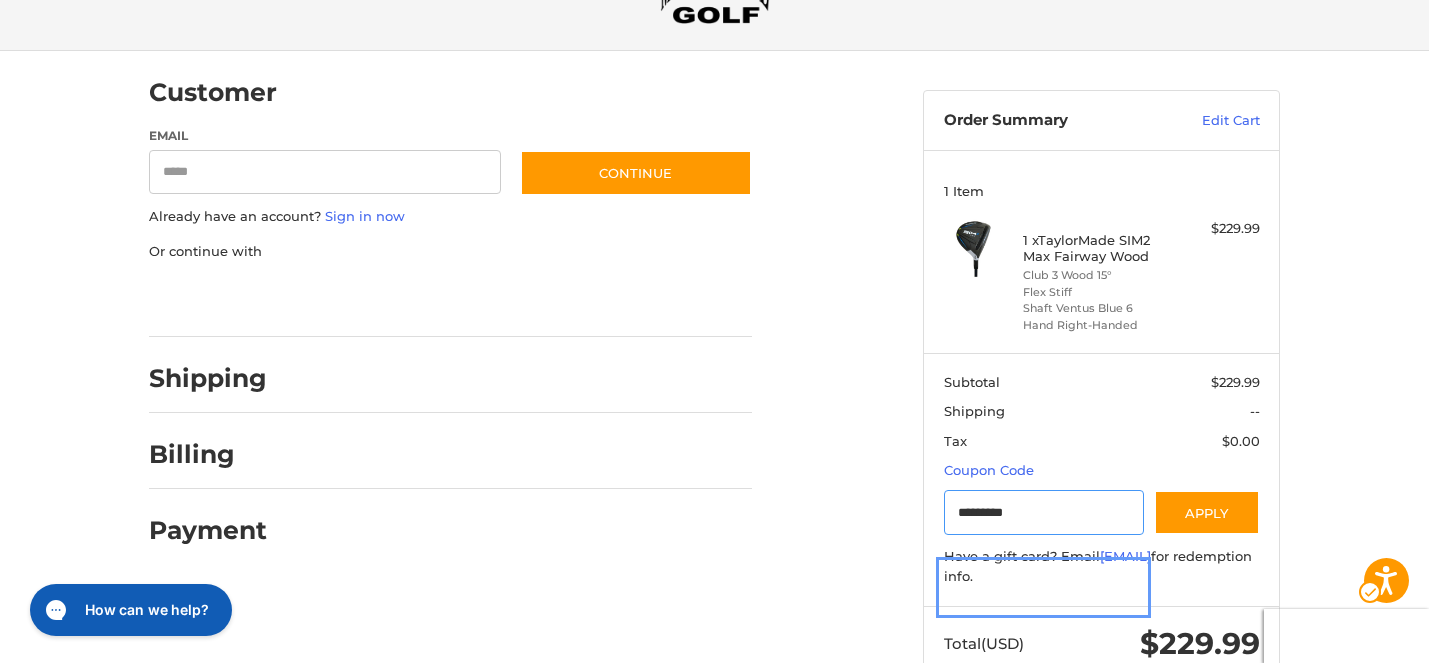 drag, startPoint x: 1047, startPoint y: 581, endPoint x: 923, endPoint y: 572, distance: 124.32619 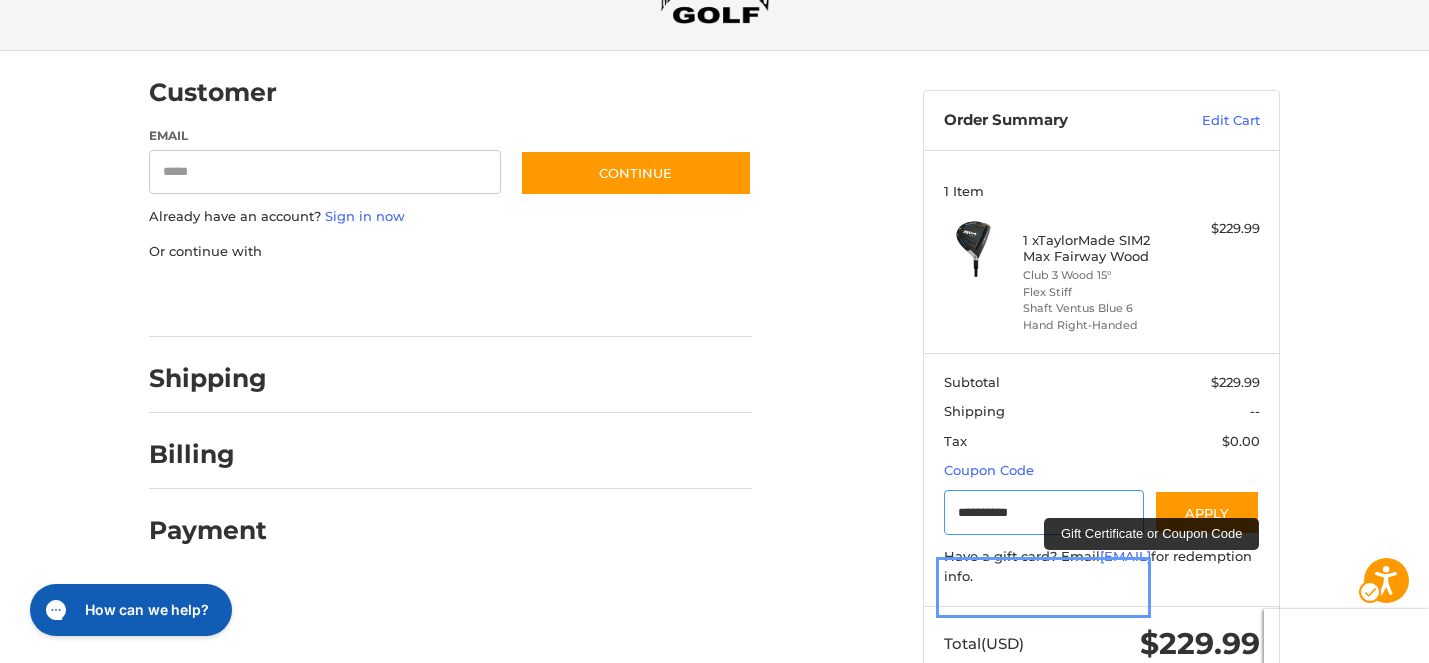 drag, startPoint x: 1092, startPoint y: 500, endPoint x: 1045, endPoint y: 523, distance: 52.3259 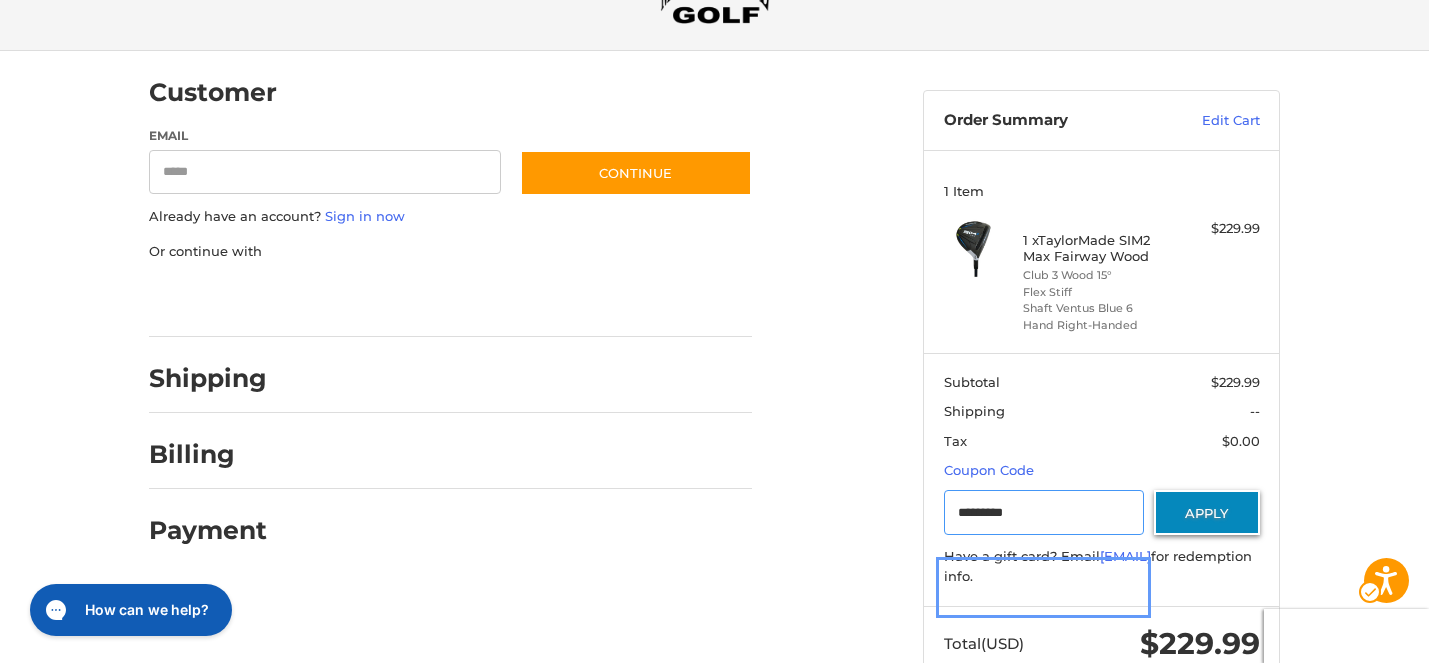 type on "*********" 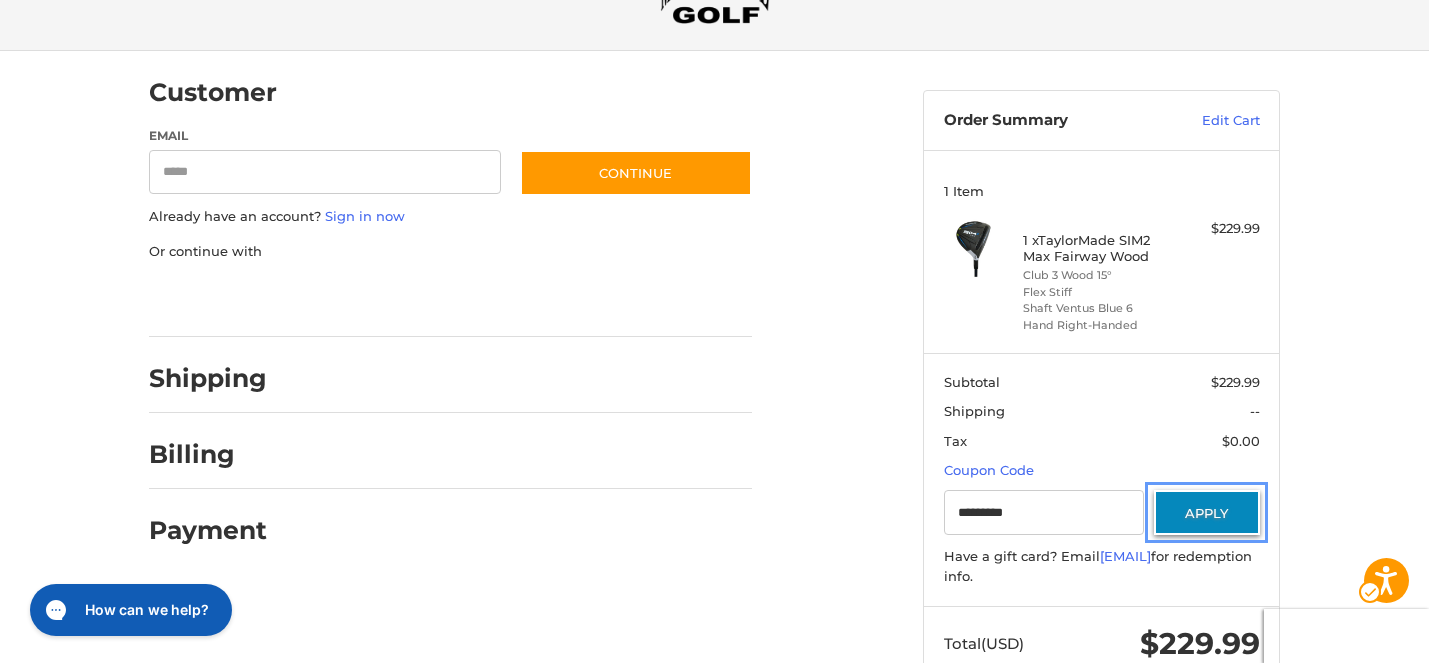 click on "Apply" at bounding box center [1207, 512] 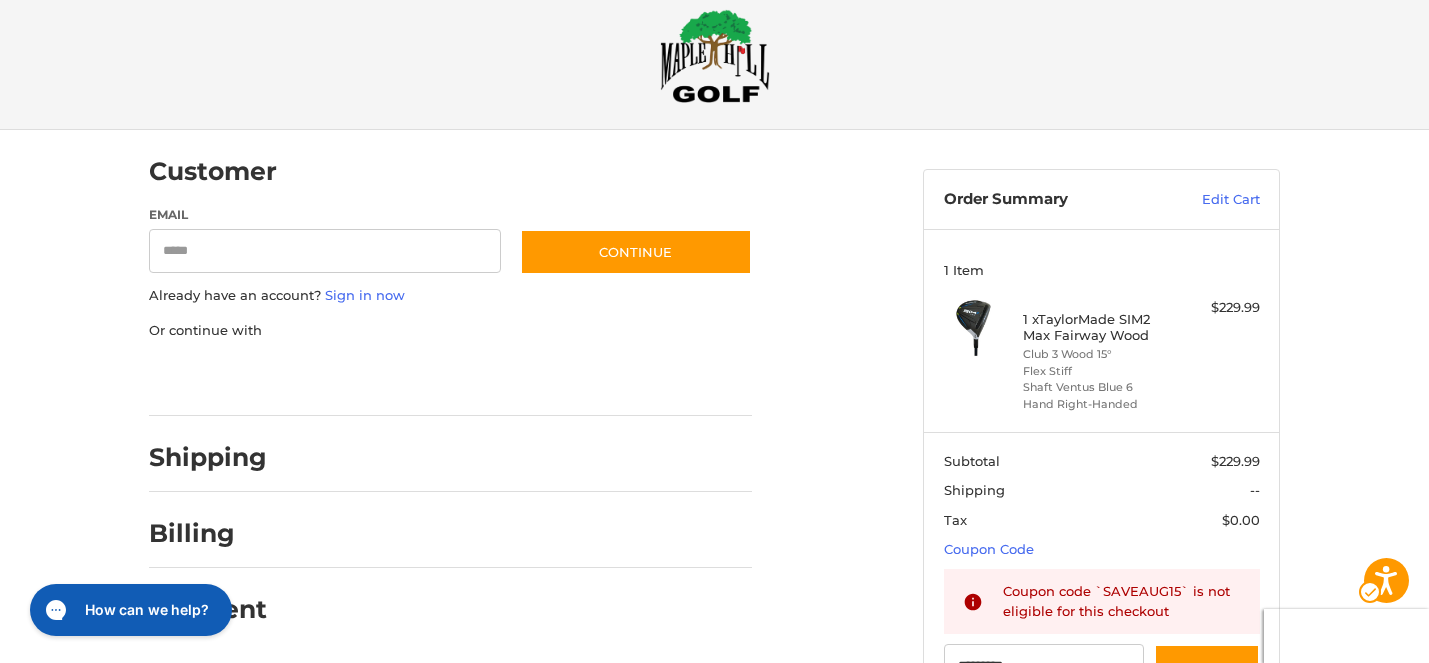 scroll, scrollTop: 0, scrollLeft: 0, axis: both 